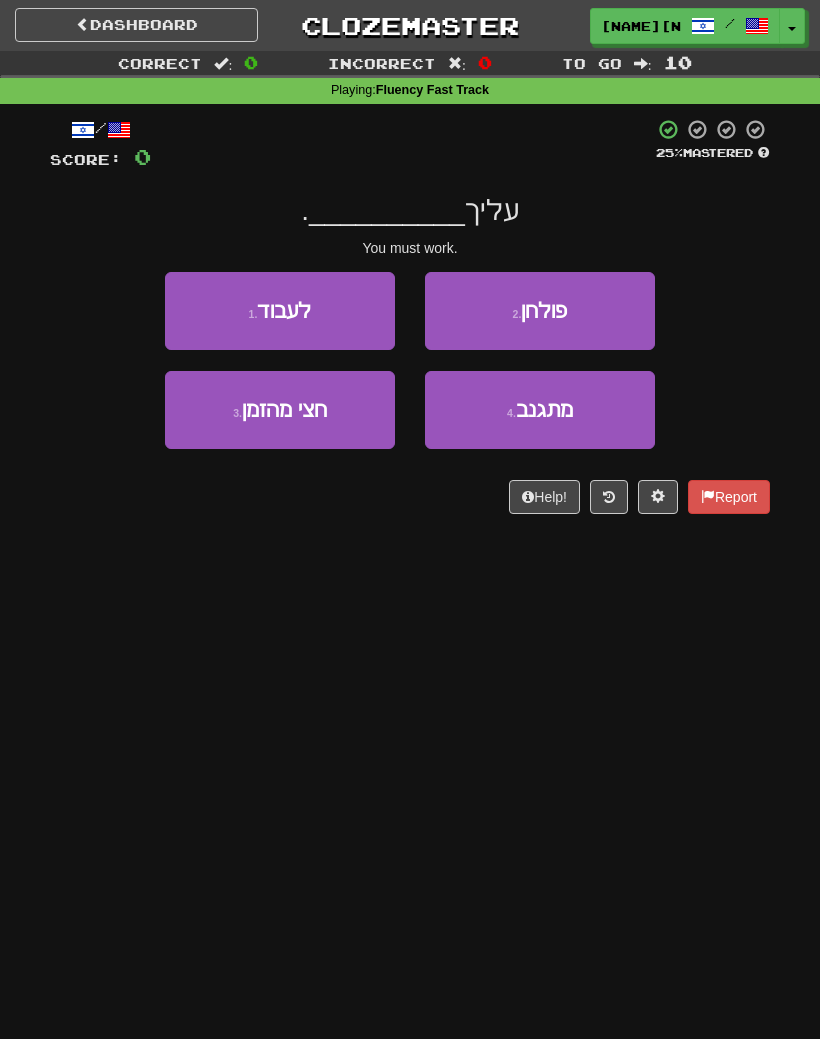 scroll, scrollTop: 0, scrollLeft: 0, axis: both 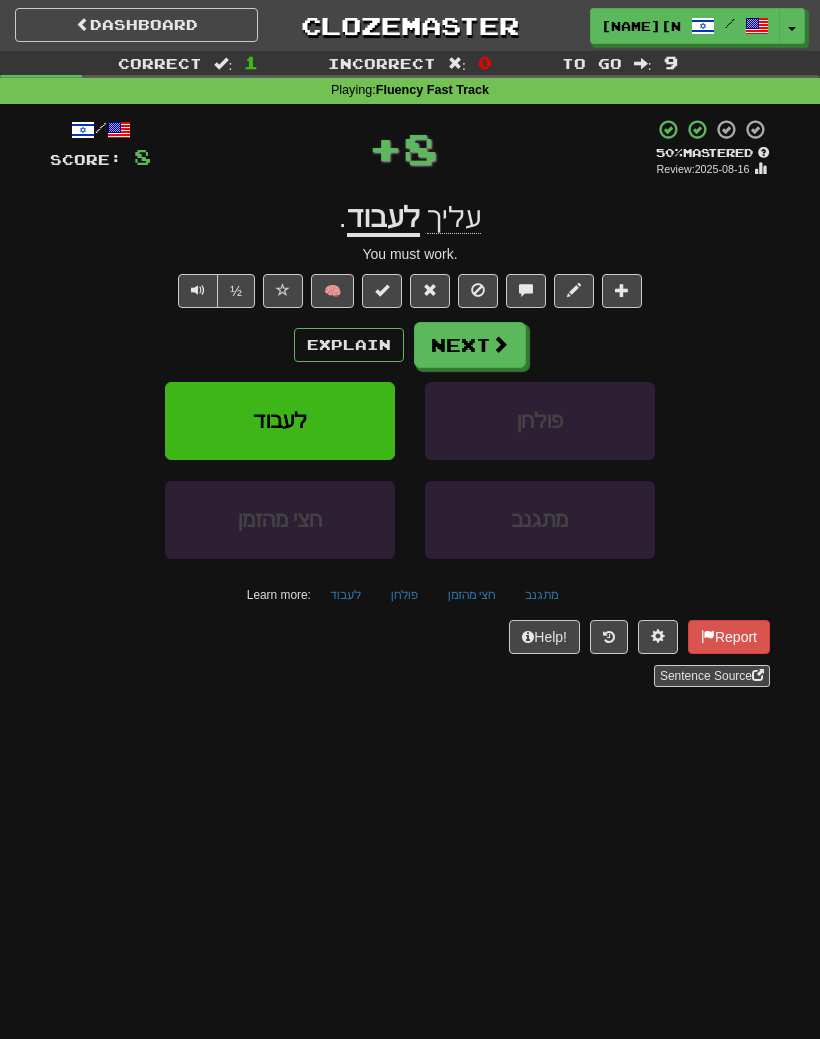 click on "Next" at bounding box center [470, 345] 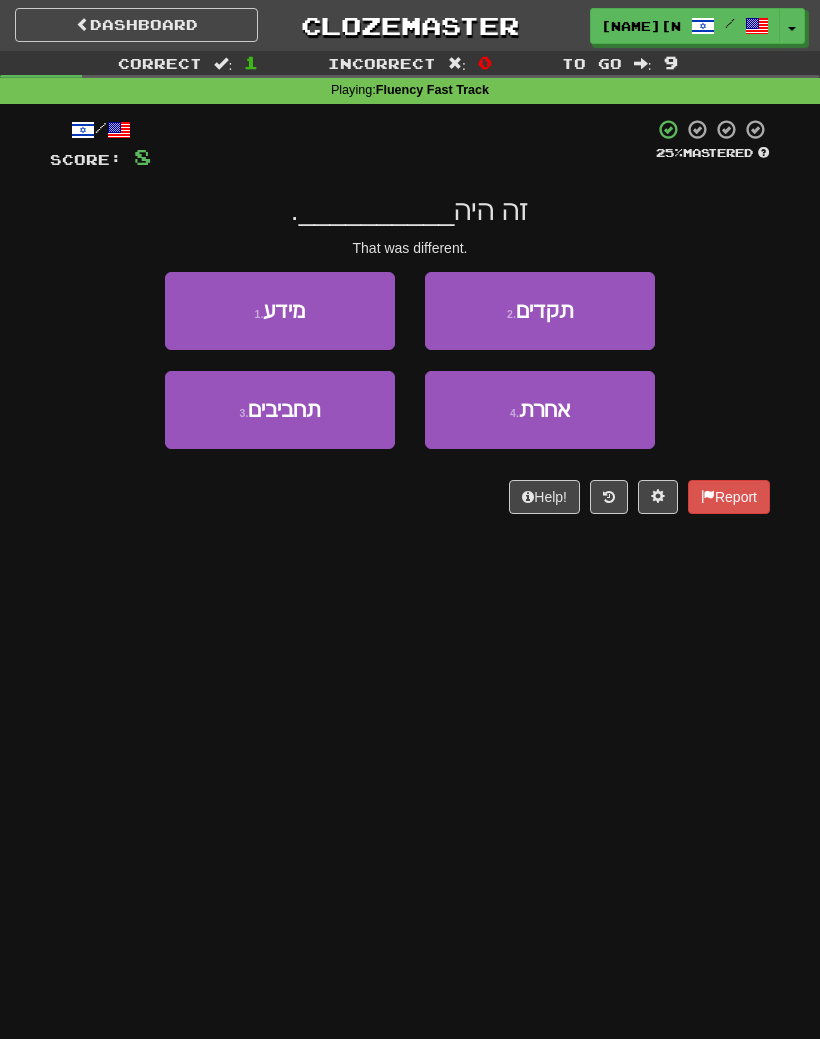 click on "4 .  אחרת" at bounding box center [540, 410] 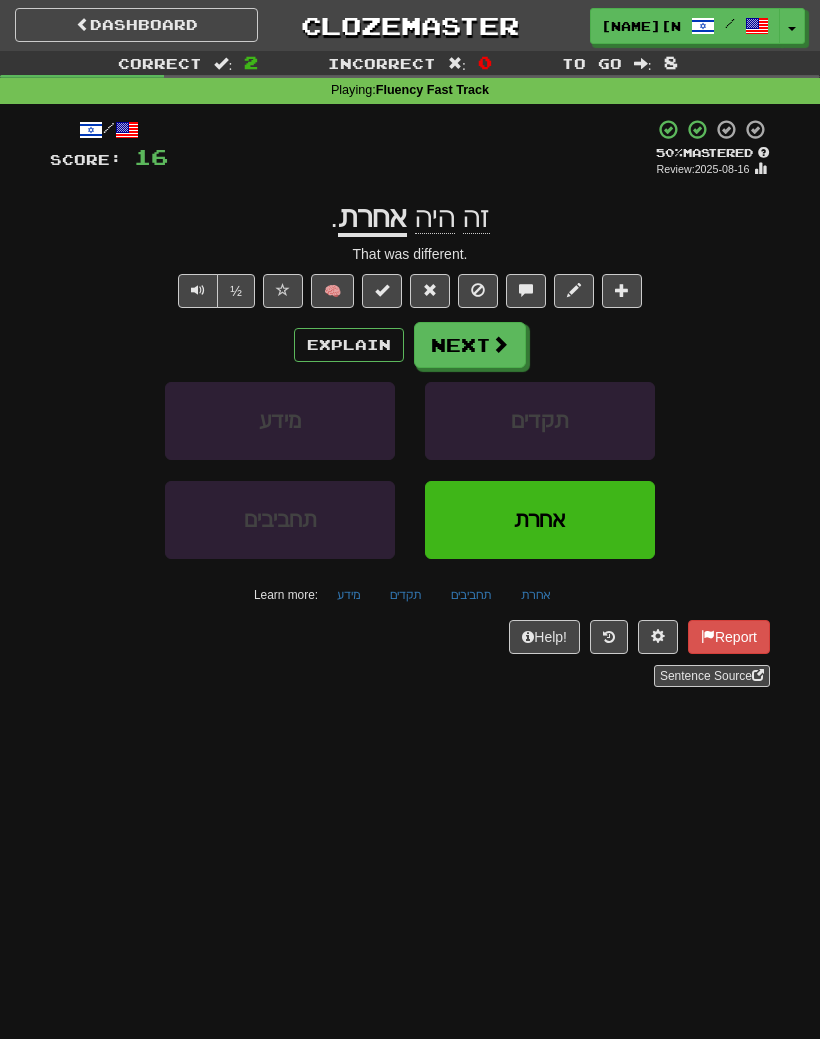 click on "Next" at bounding box center (470, 345) 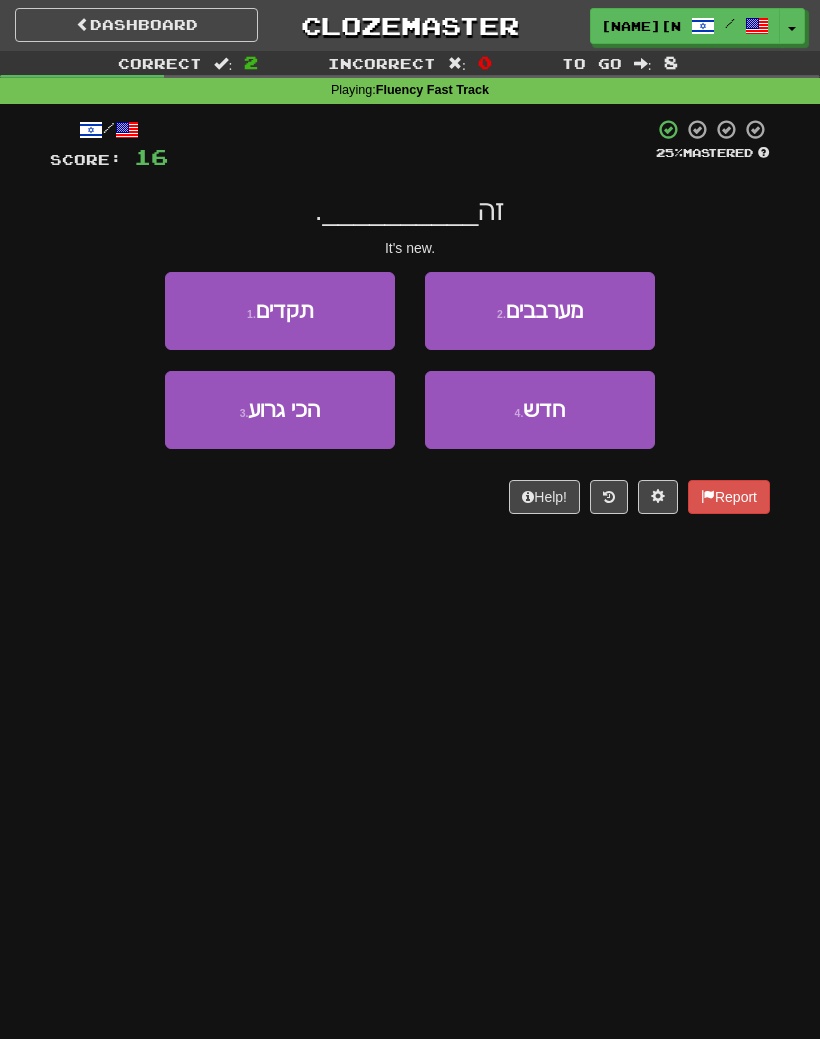 click on "4 .  חדש" at bounding box center (540, 410) 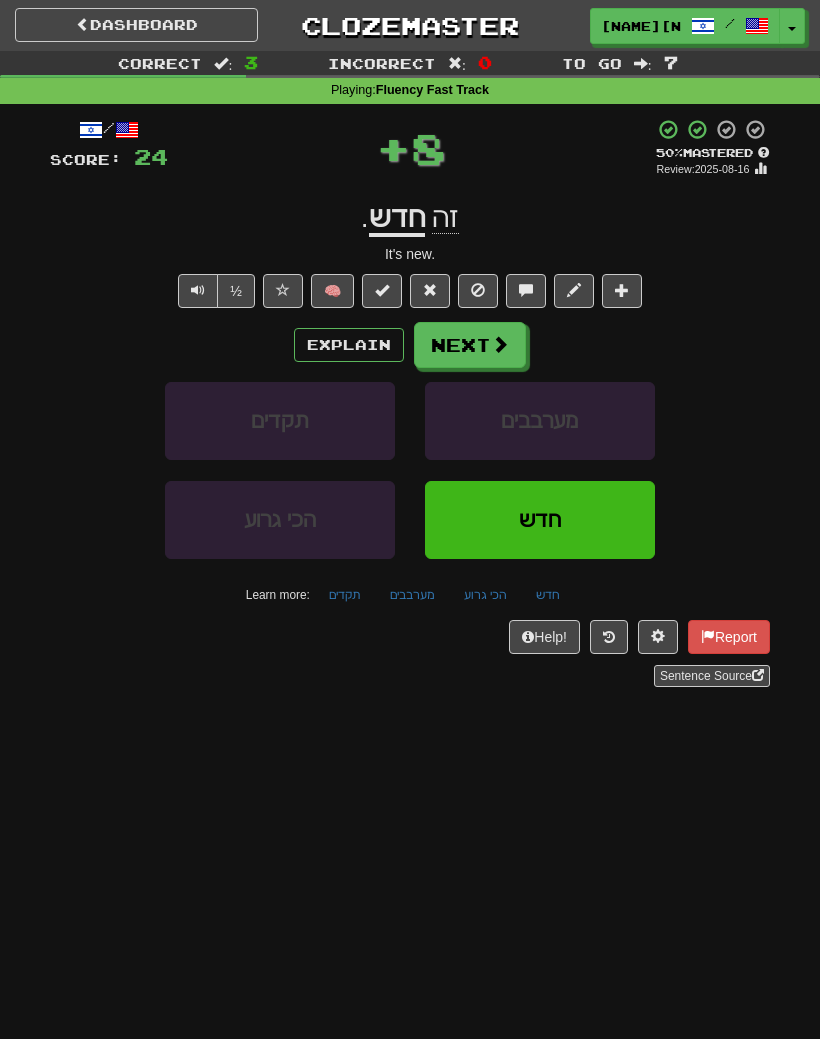 click on "Next" at bounding box center (470, 345) 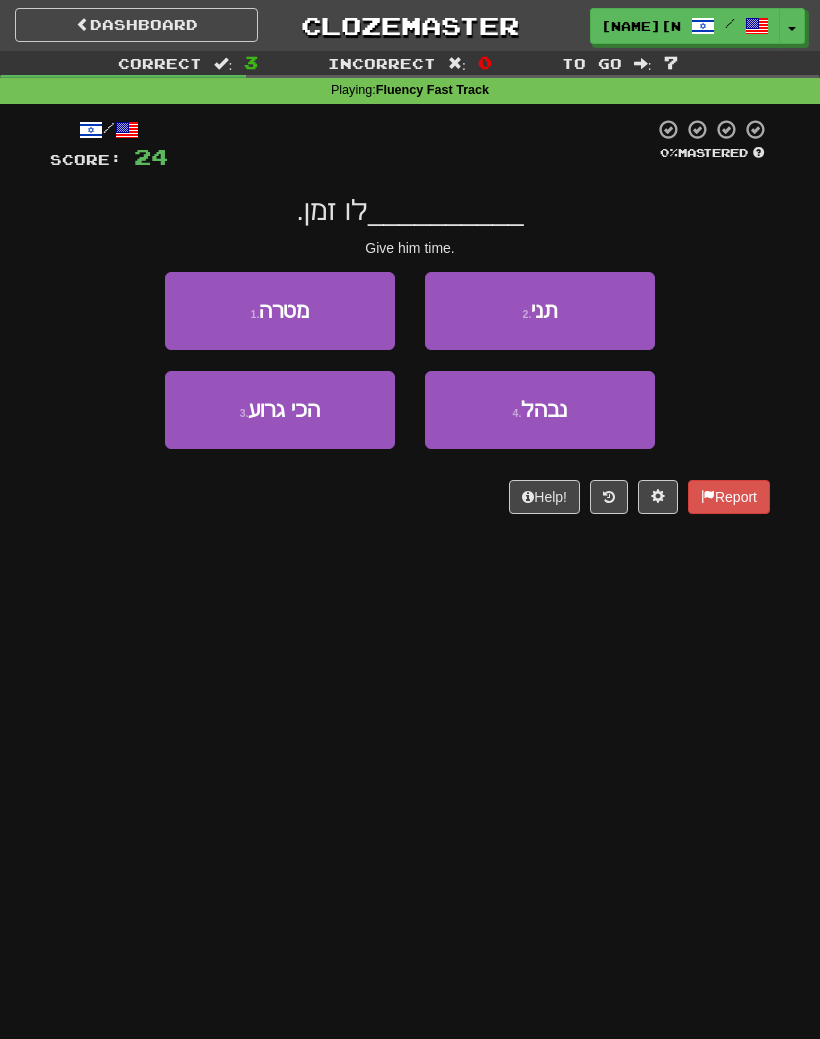 click on "2 .  תני" at bounding box center (540, 311) 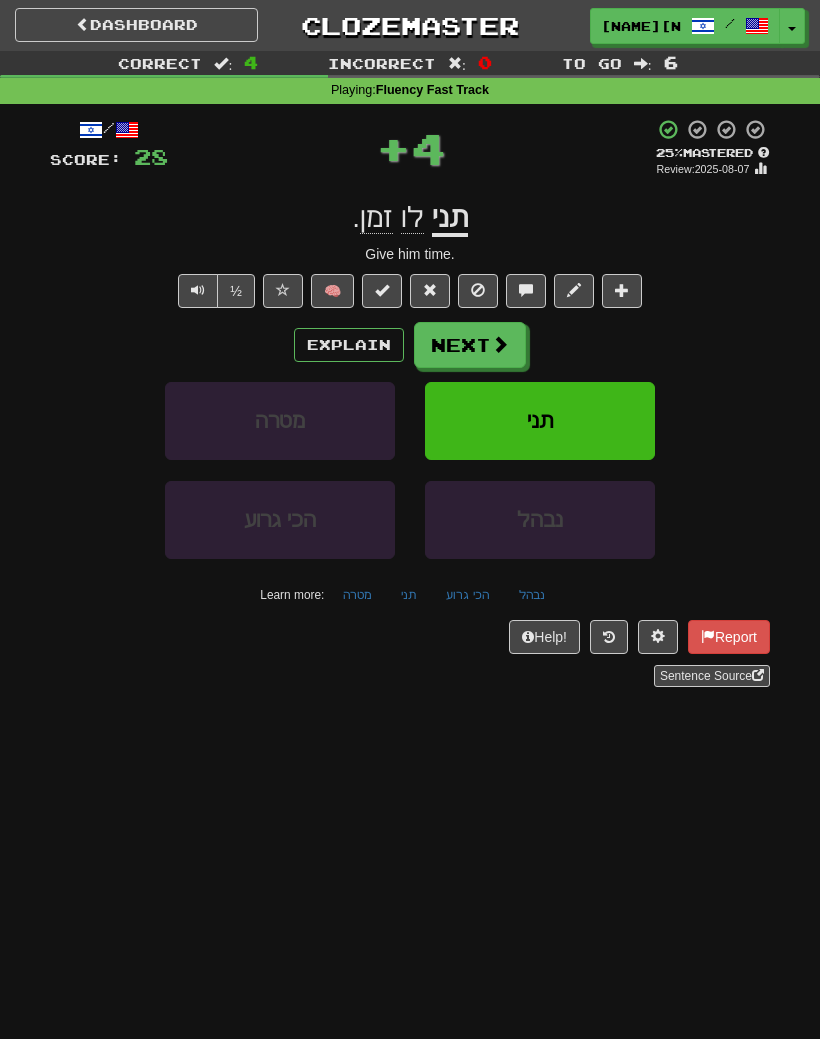 click at bounding box center (500, 344) 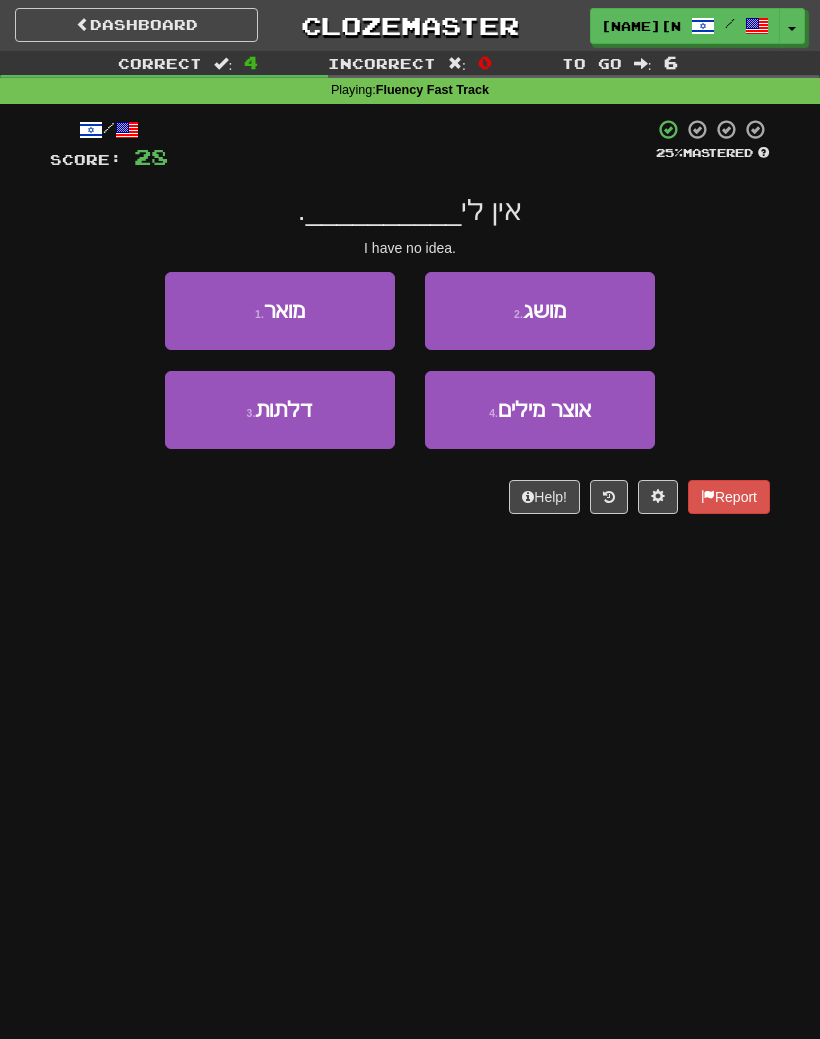 click on "2 .  מושג" at bounding box center (540, 311) 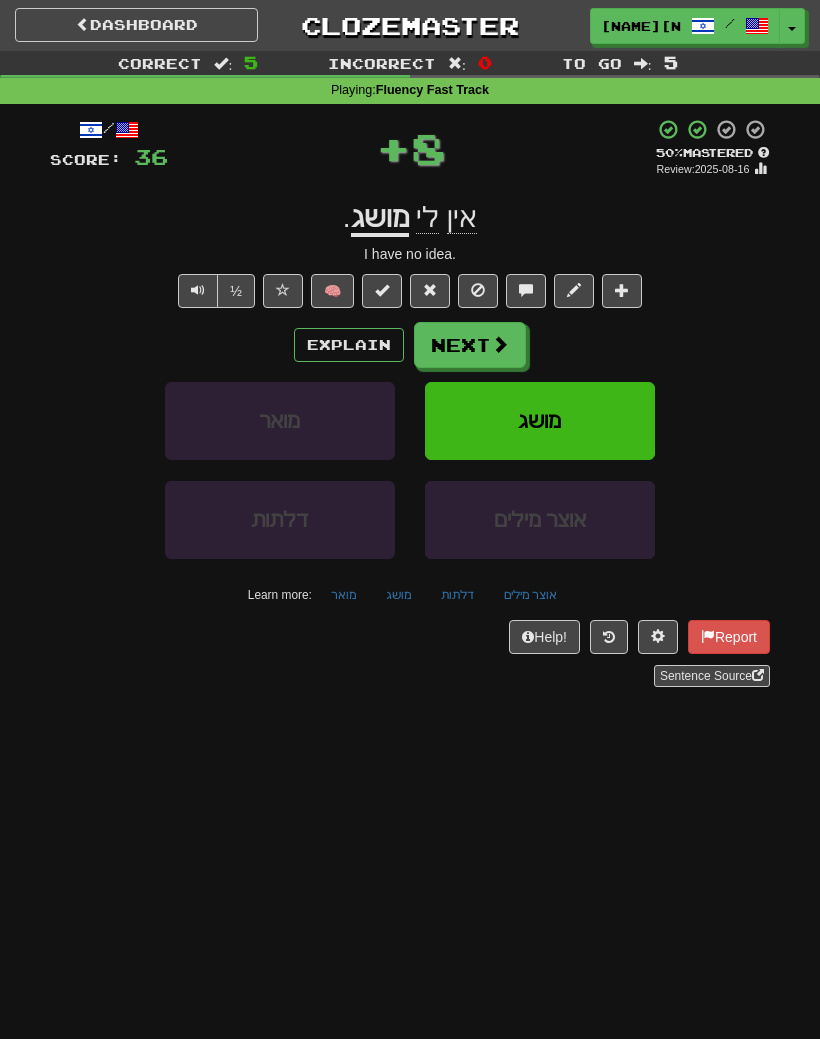 click on "Explain" at bounding box center (349, 345) 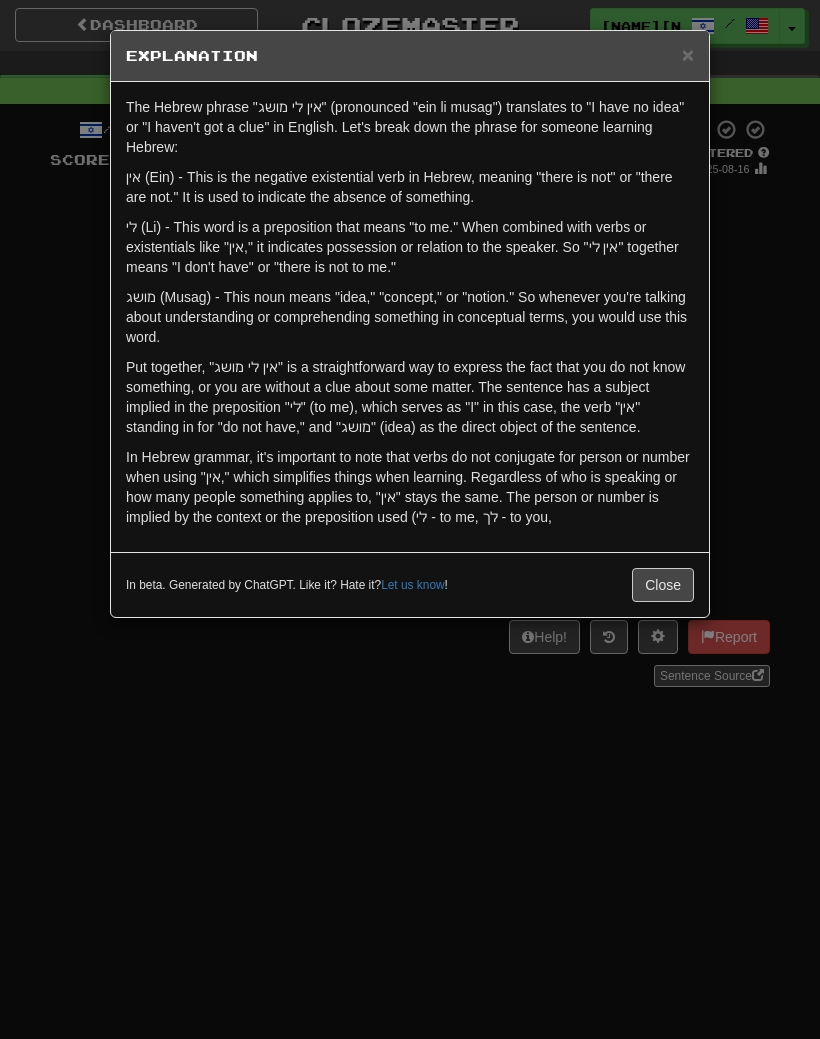 click on "Close" at bounding box center [663, 585] 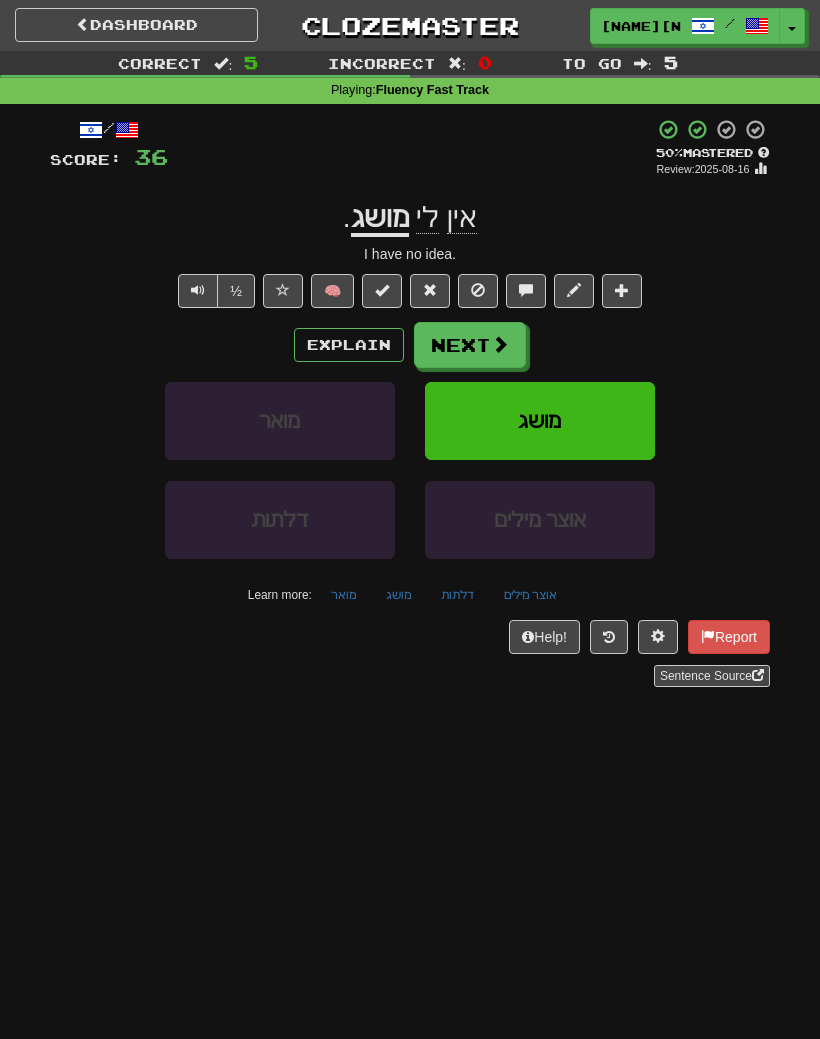 click on "Next" at bounding box center [470, 345] 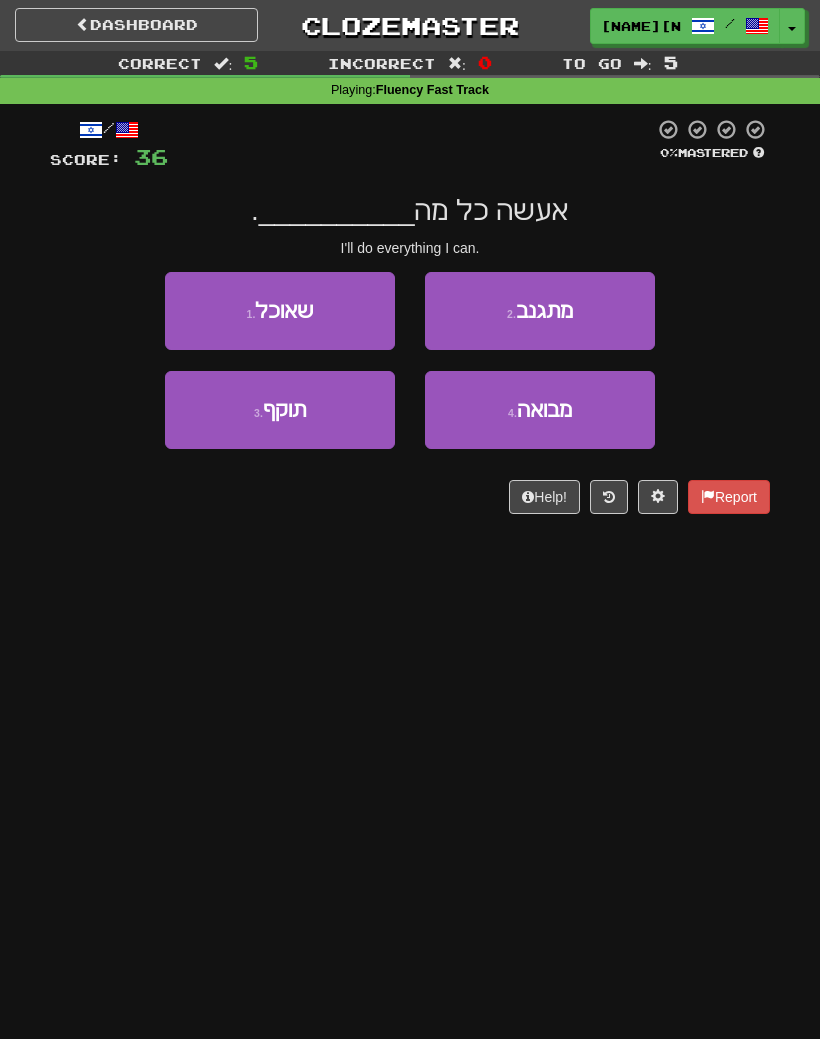 click on "1 .  שאוכל" at bounding box center [280, 311] 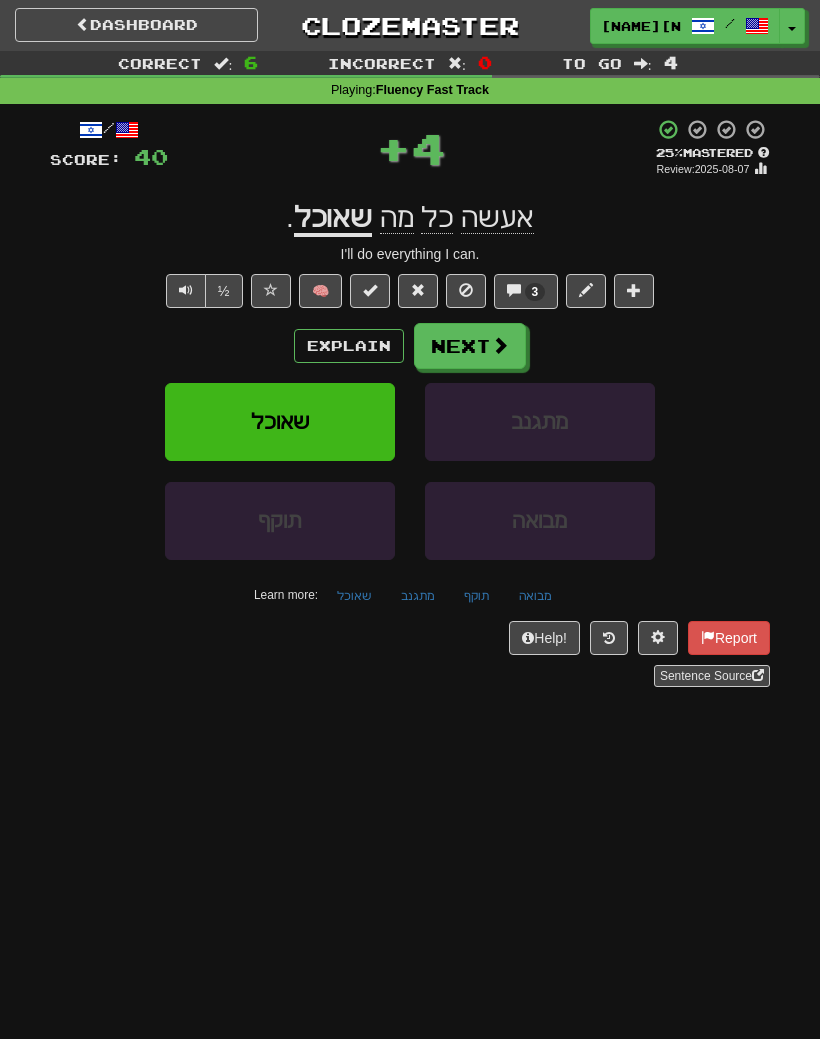 click at bounding box center [186, 291] 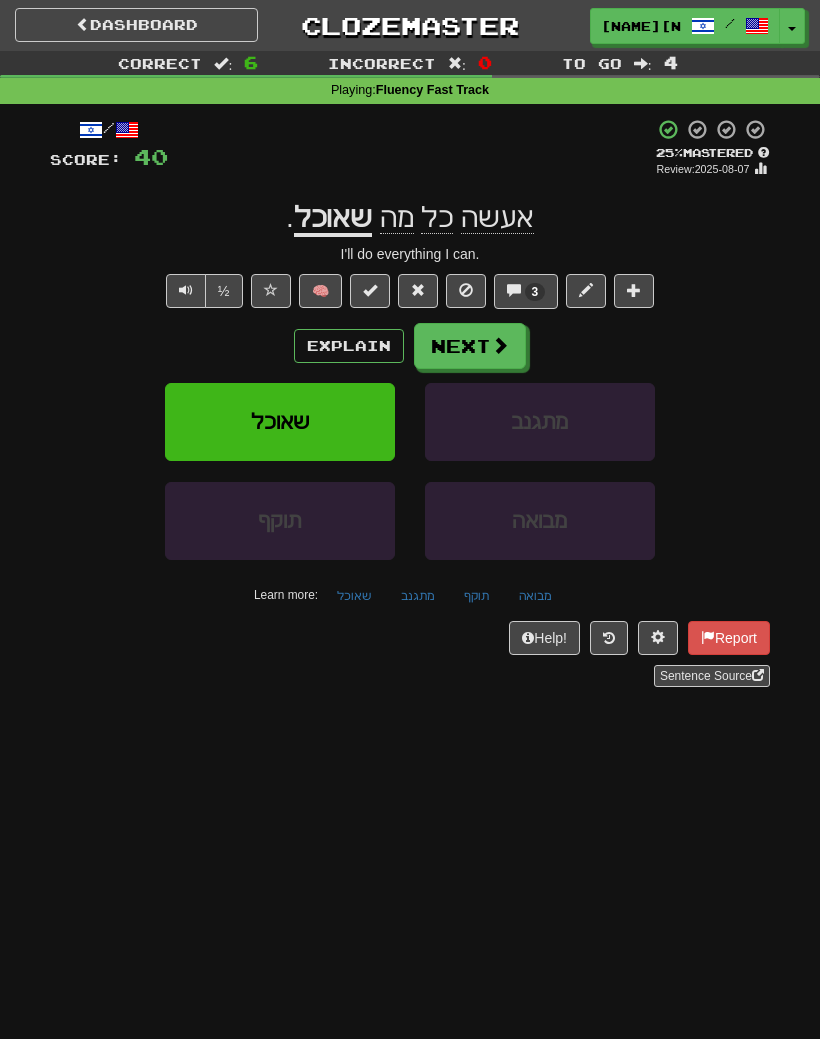 click at bounding box center [186, 291] 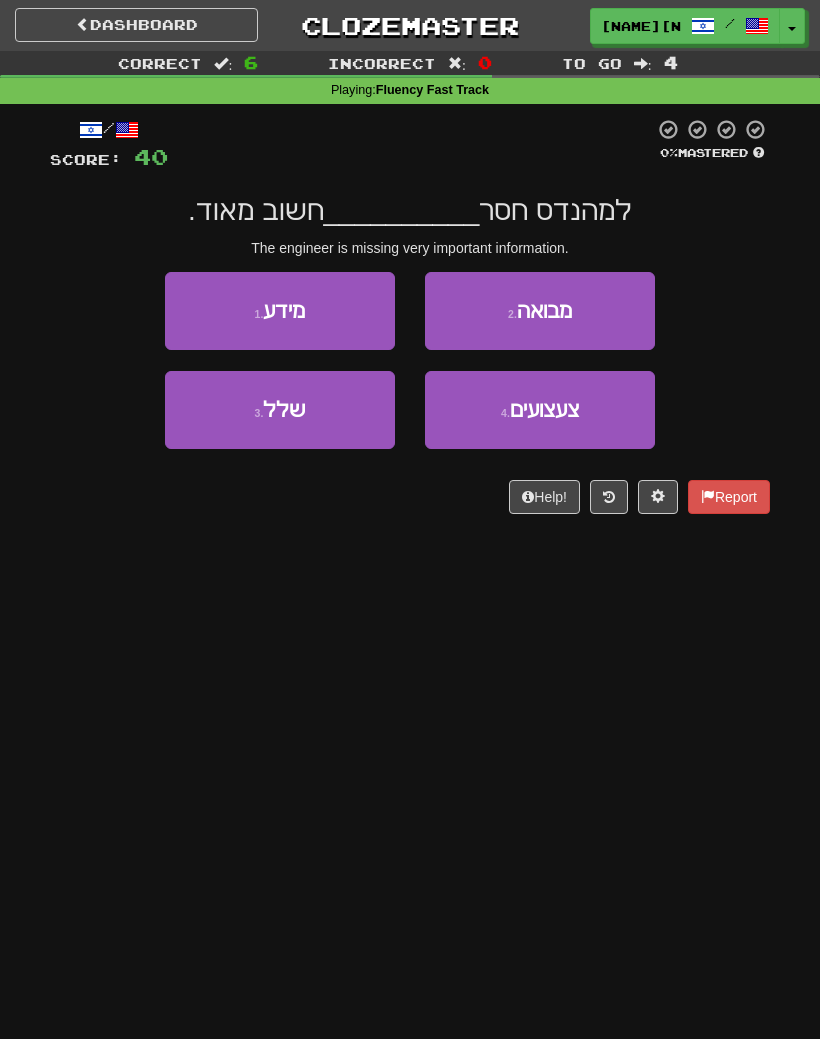click on "1 .  מידע" at bounding box center [280, 311] 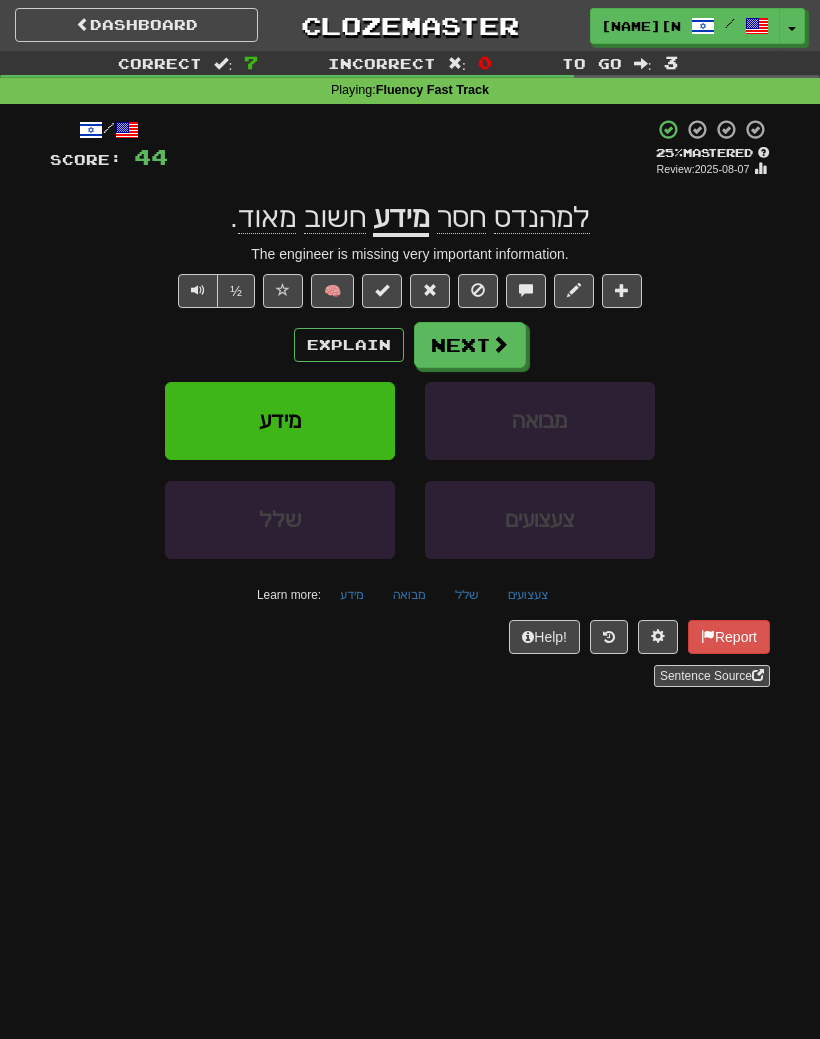 click on "Next" at bounding box center [470, 345] 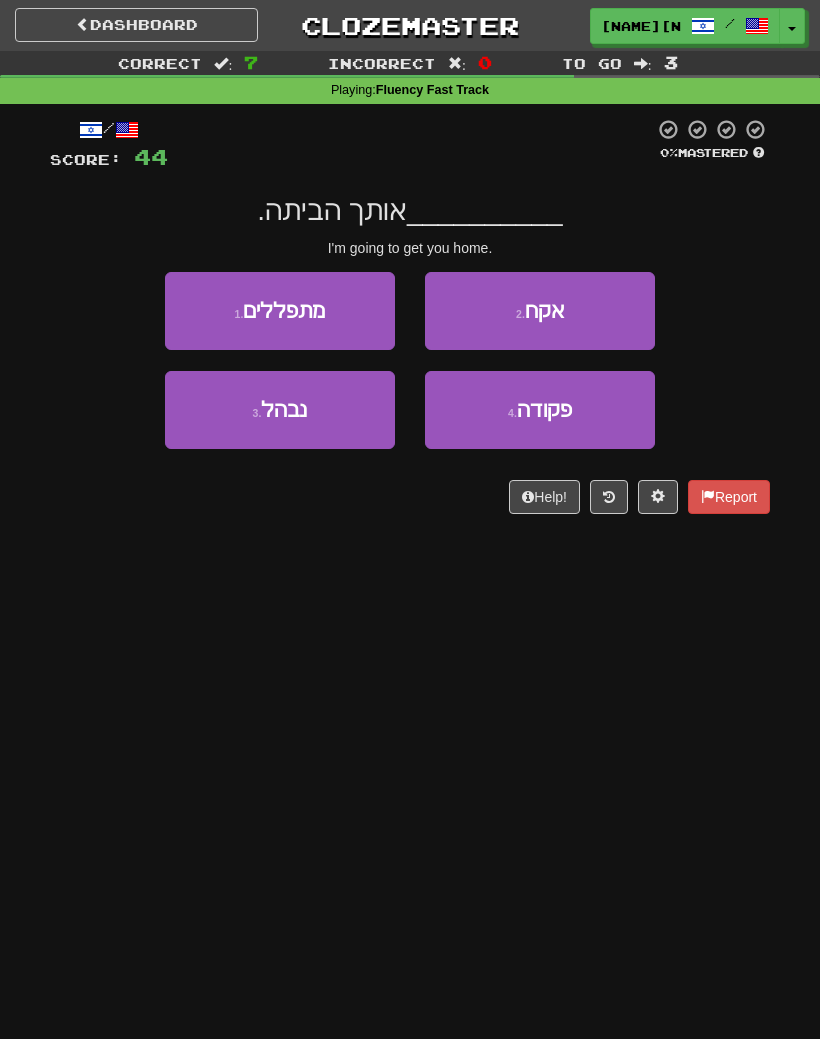 click on "2 .  אקח" at bounding box center (540, 311) 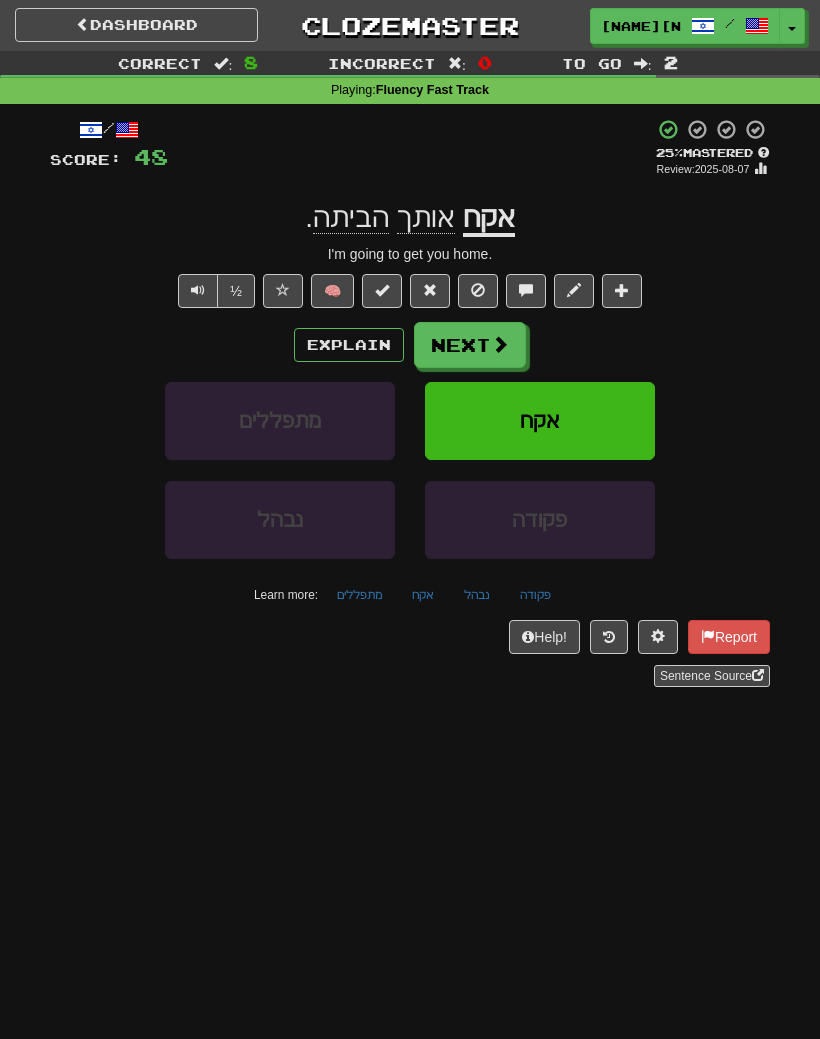 click at bounding box center [500, 344] 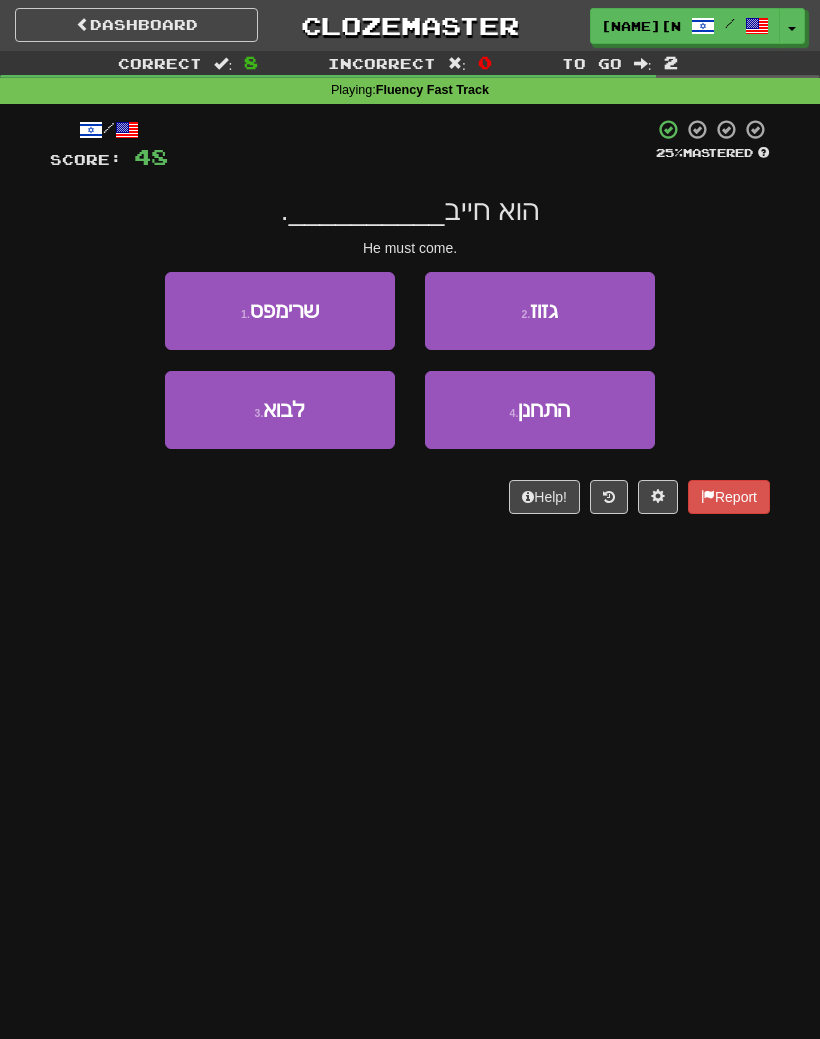 click on "3 .  לבוא" at bounding box center [280, 410] 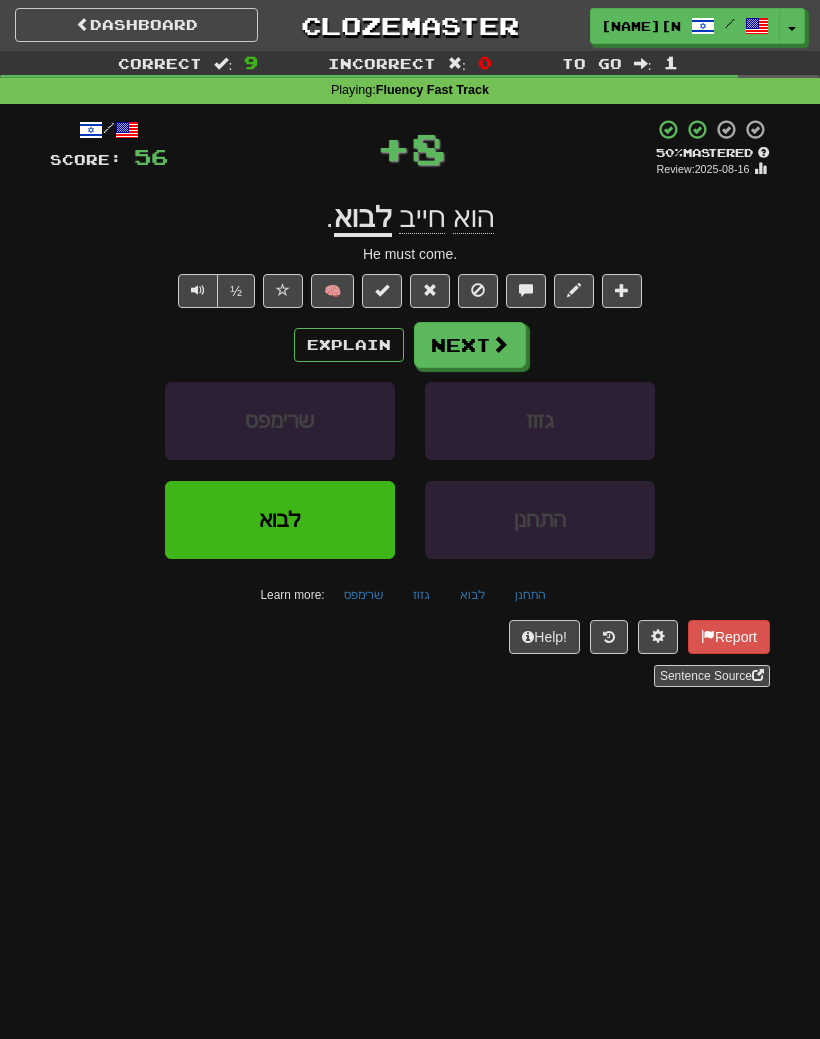 click on "Next" at bounding box center (470, 345) 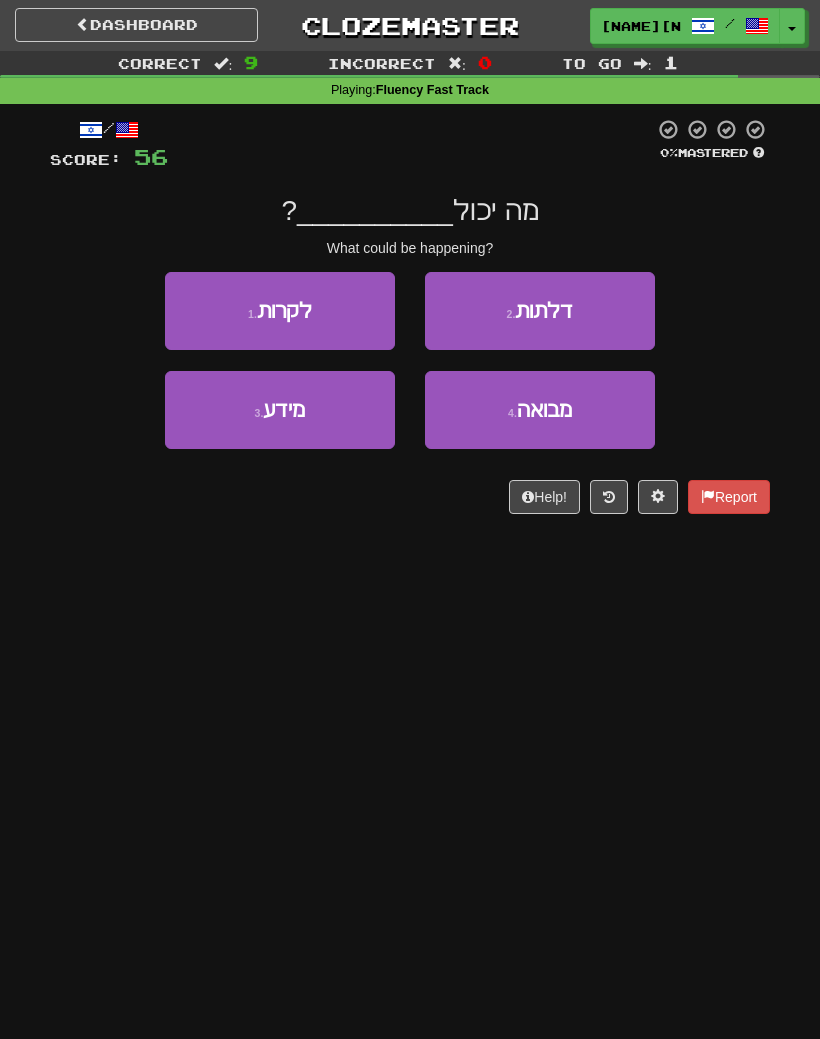 click on "1 .  לקרות" at bounding box center [280, 311] 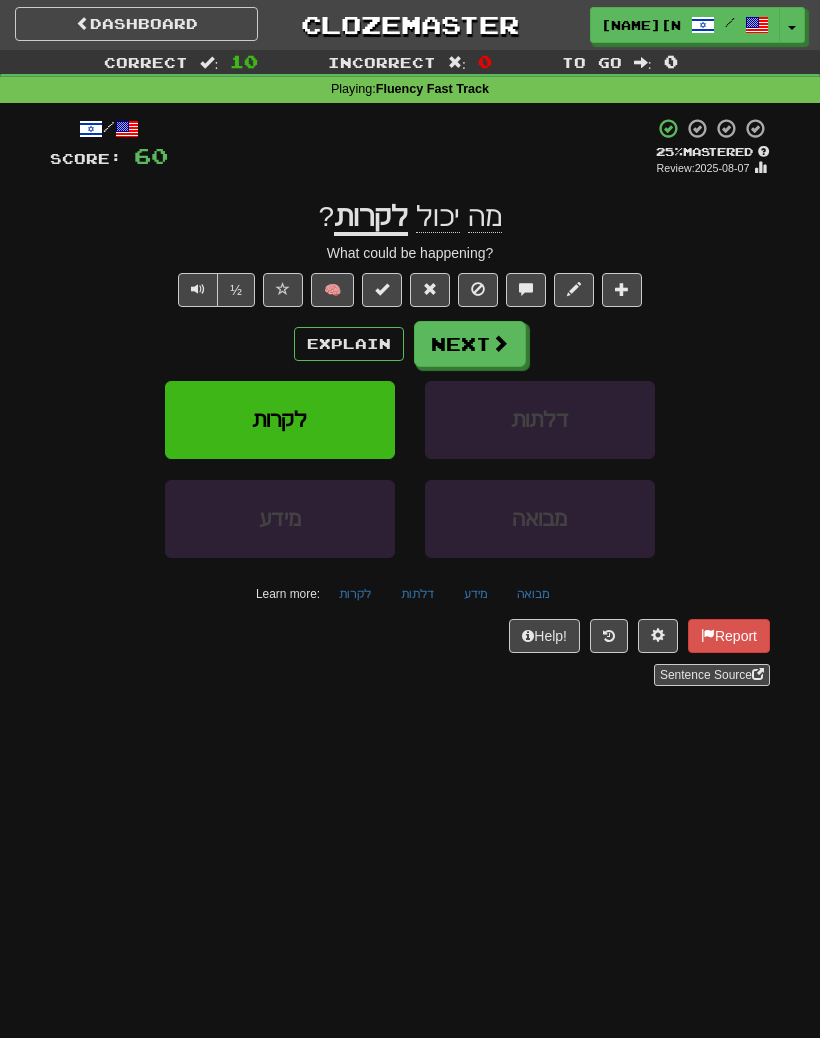 click at bounding box center [500, 344] 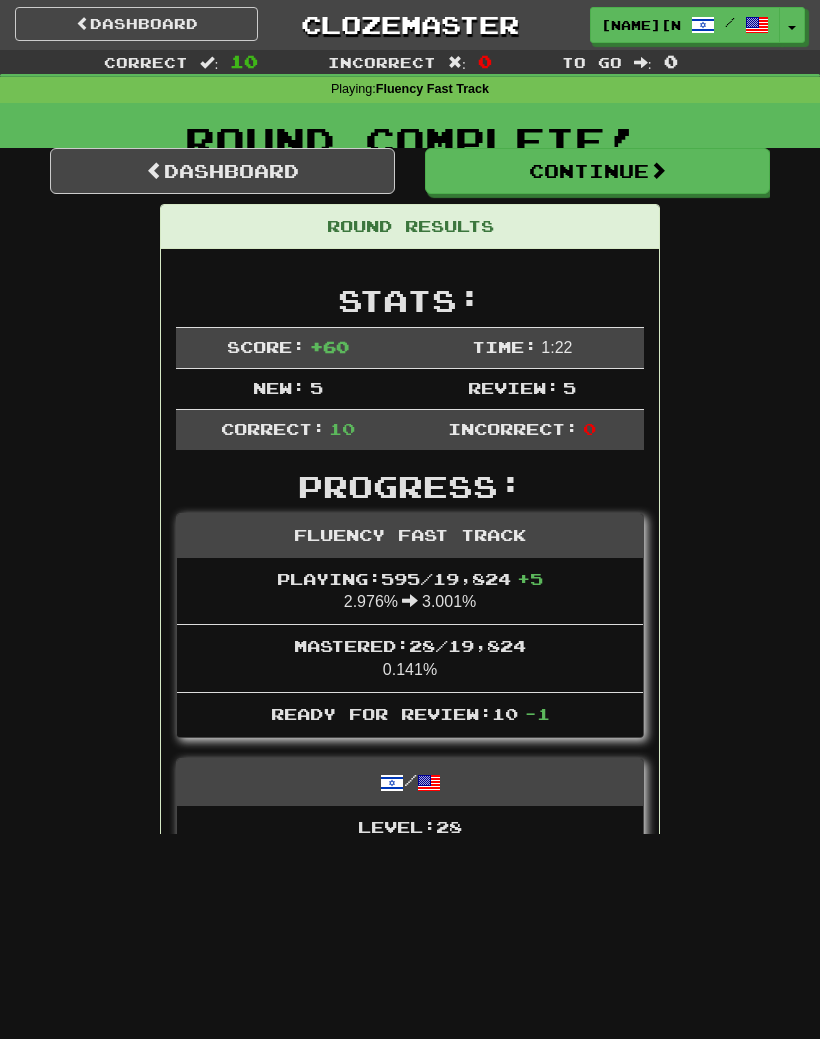 click on "Stats:" at bounding box center [410, 300] 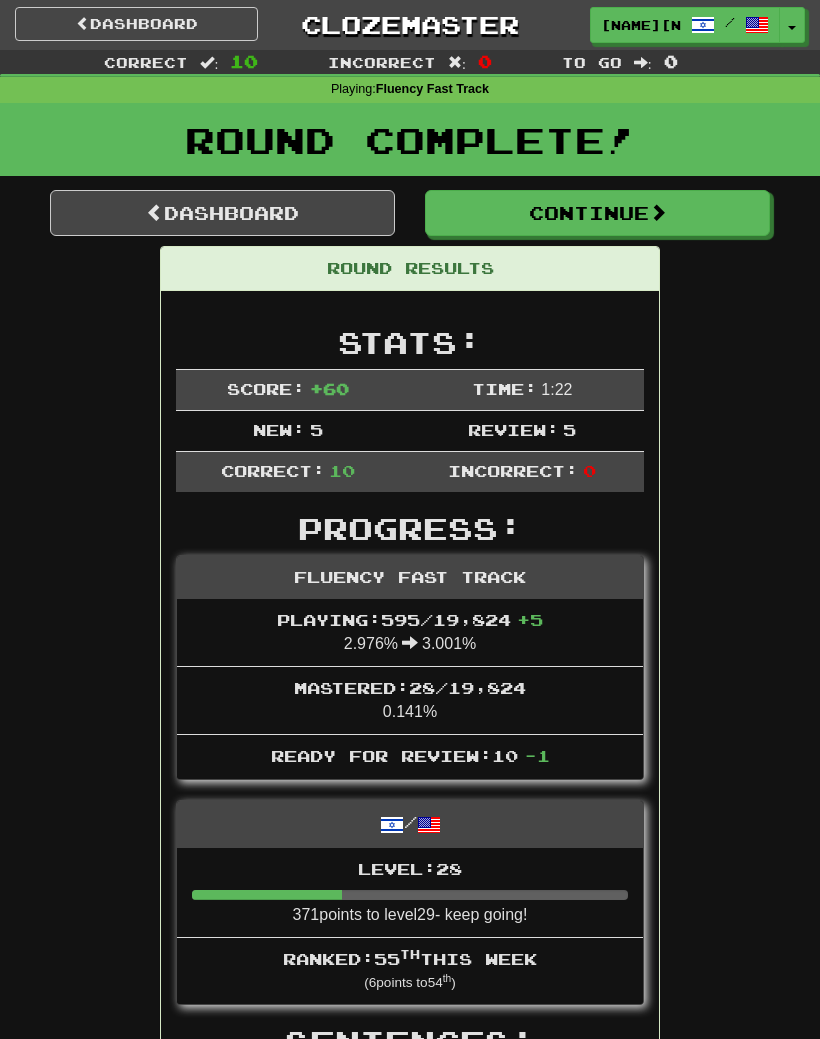 click on "Round Complete!" at bounding box center (410, 147) 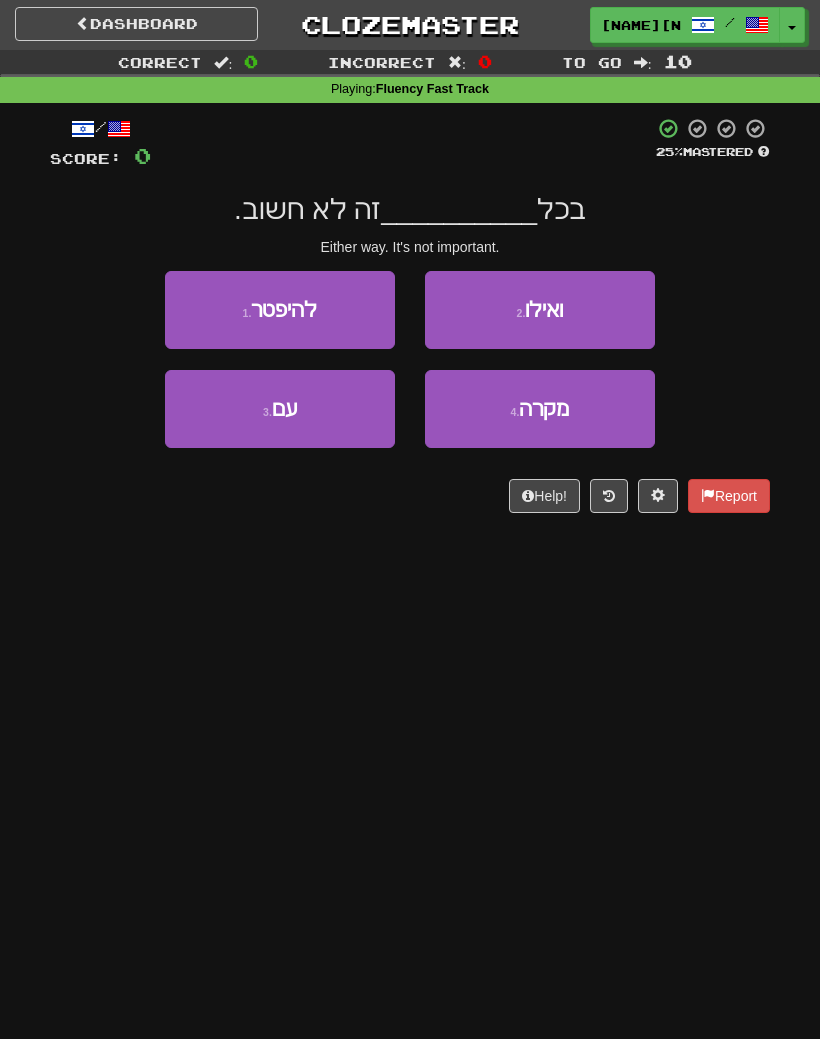 click on "2 .  ואילו" at bounding box center (540, 310) 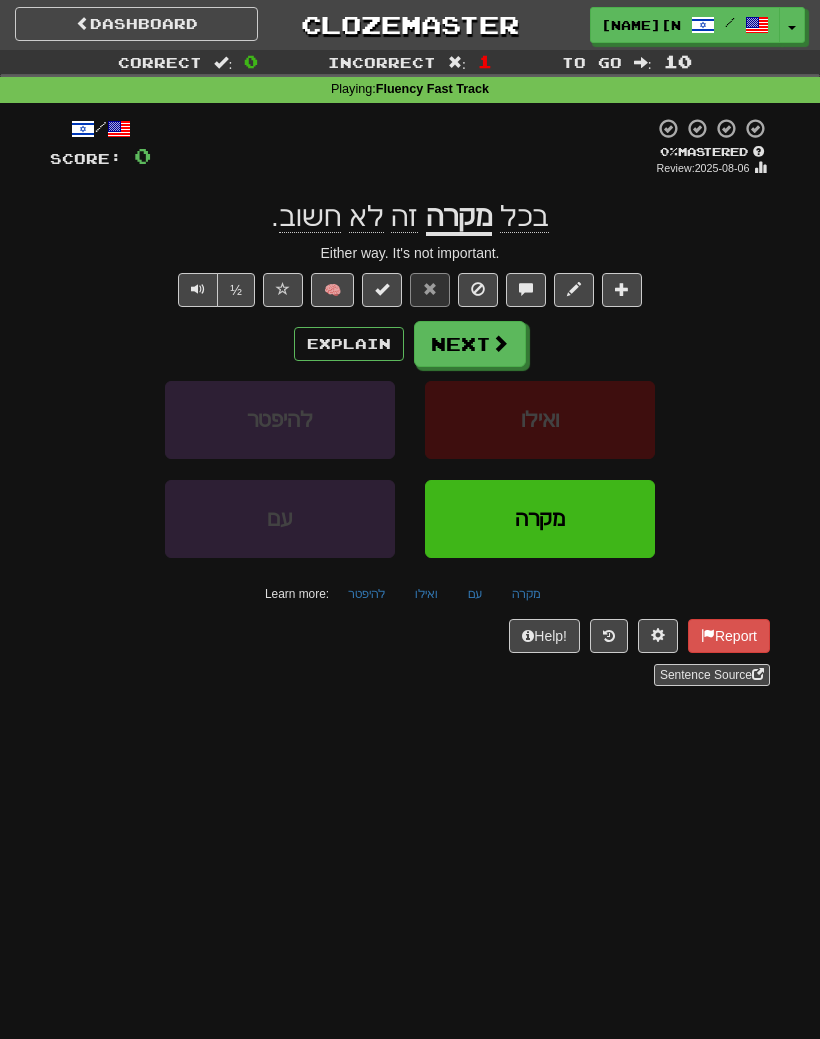 click on "Explain" at bounding box center [349, 344] 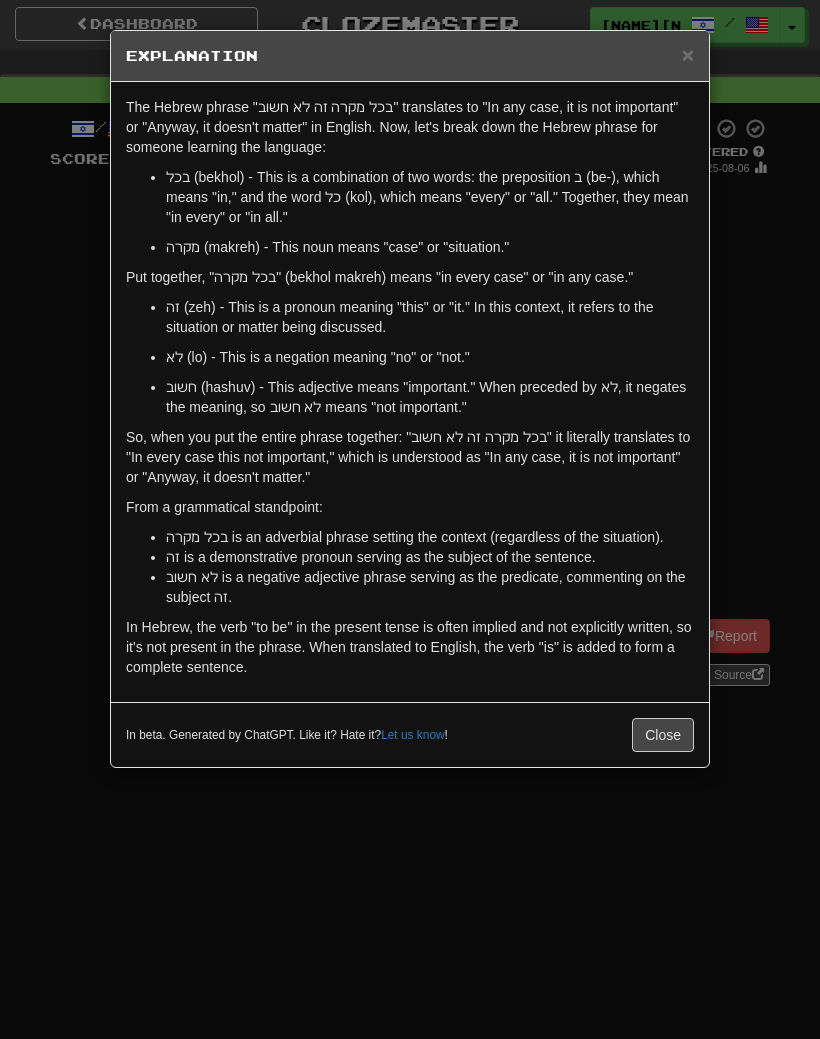click on "Close" at bounding box center [663, 735] 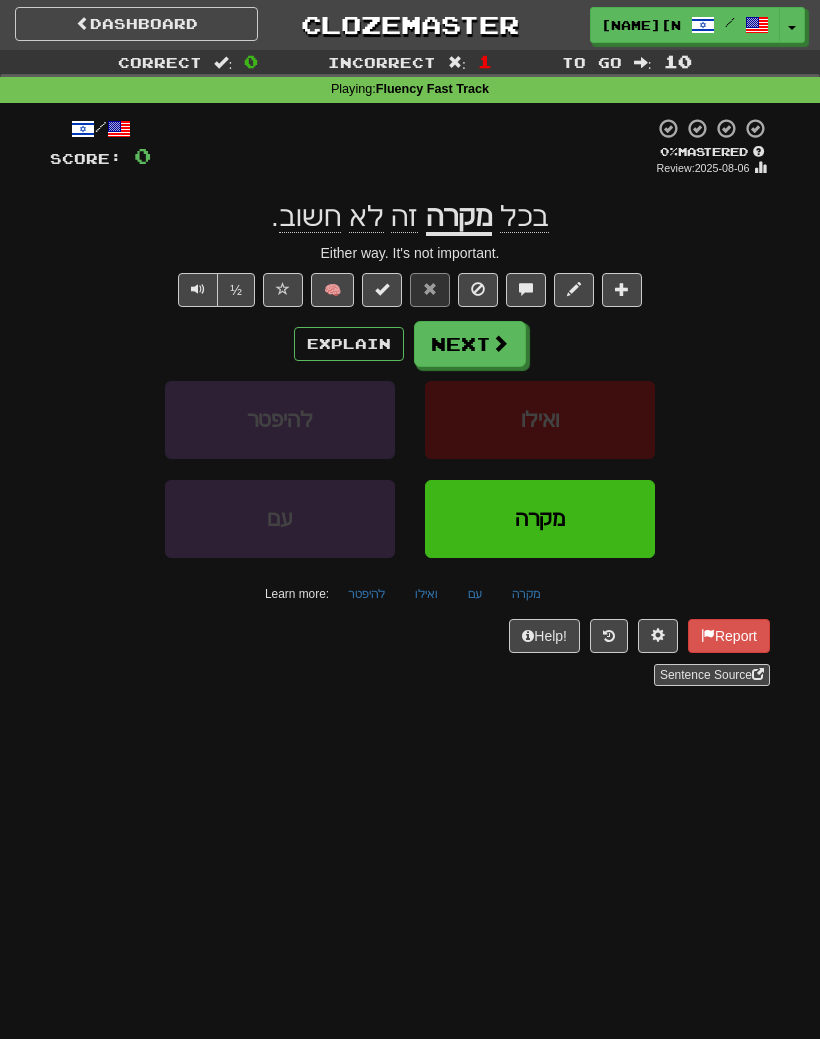 click at bounding box center [500, 343] 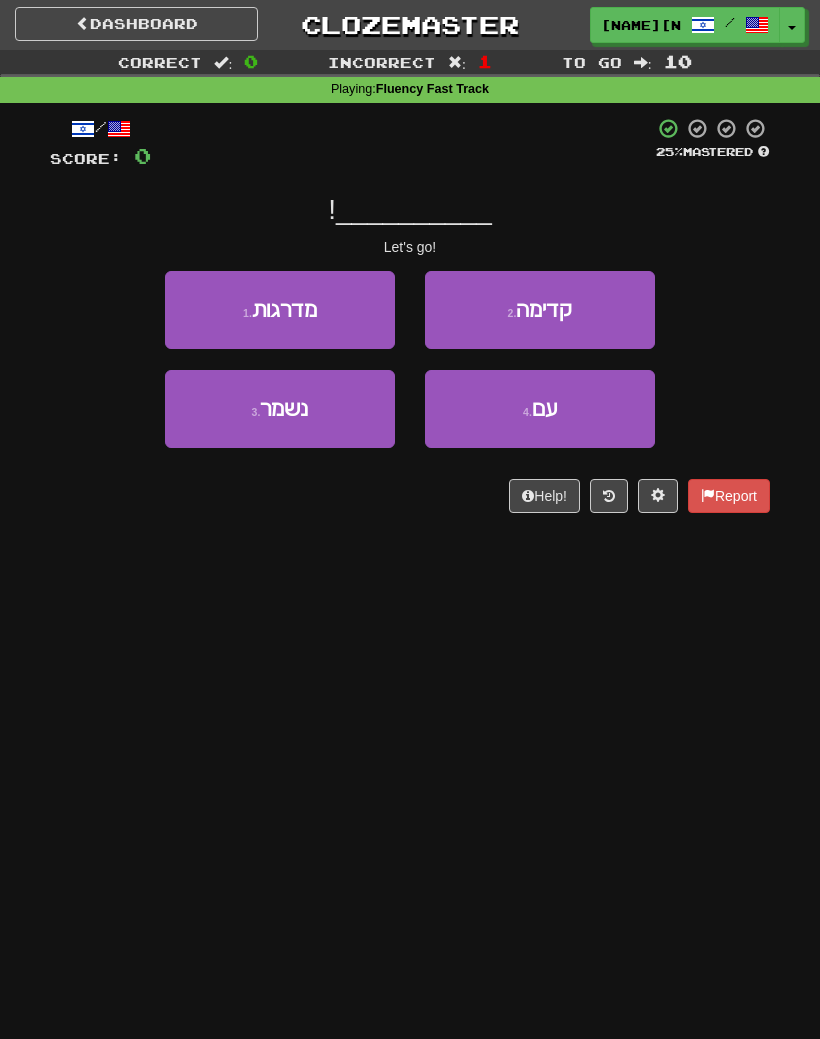 click on "3 .  נשמר" at bounding box center (280, 409) 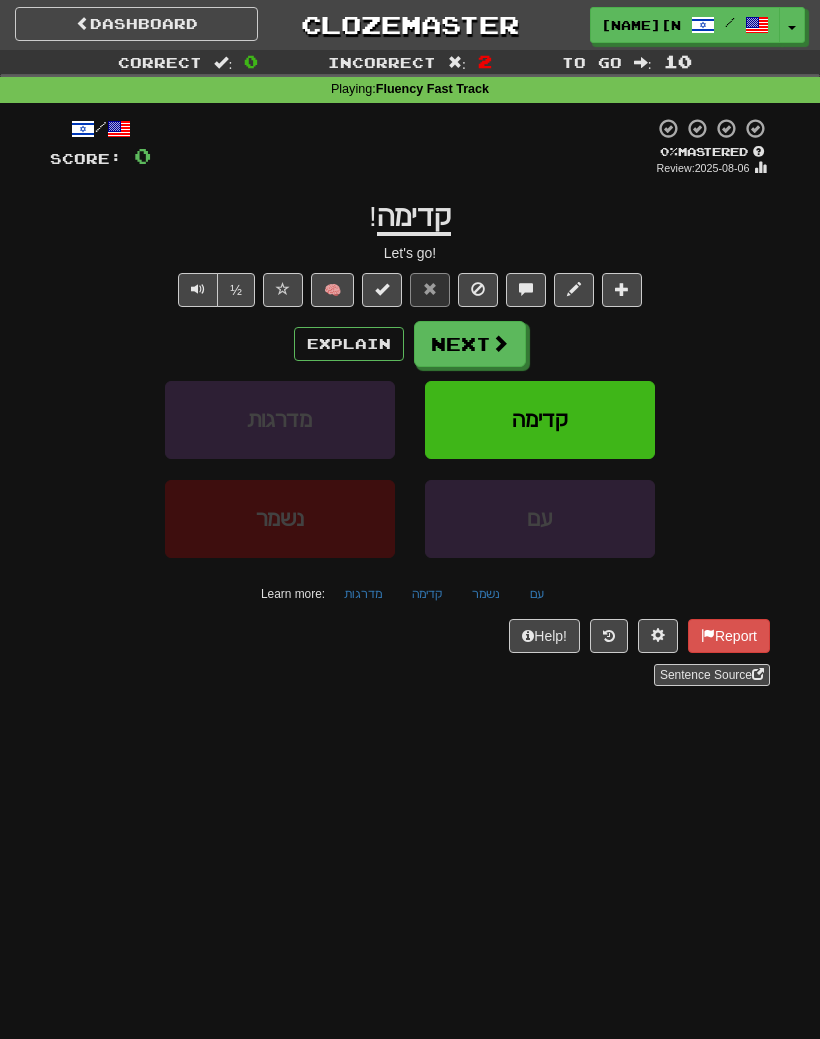 click on "Next" at bounding box center (470, 344) 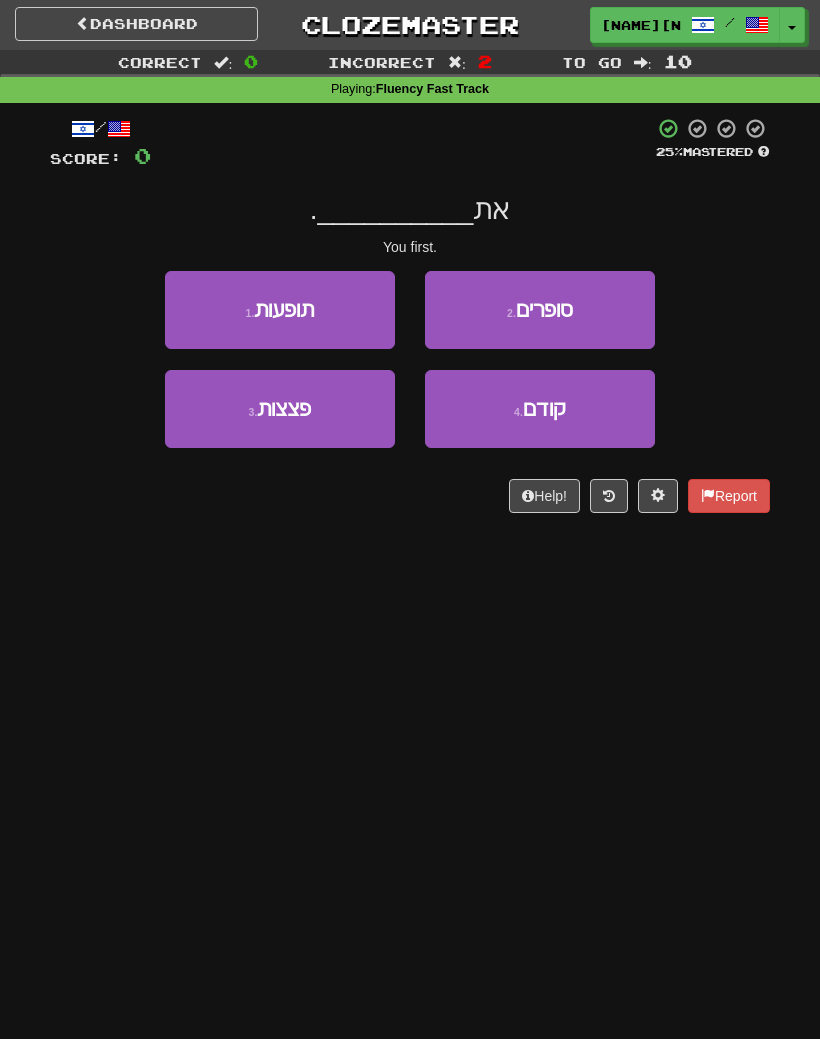 click on "קודם" at bounding box center (544, 408) 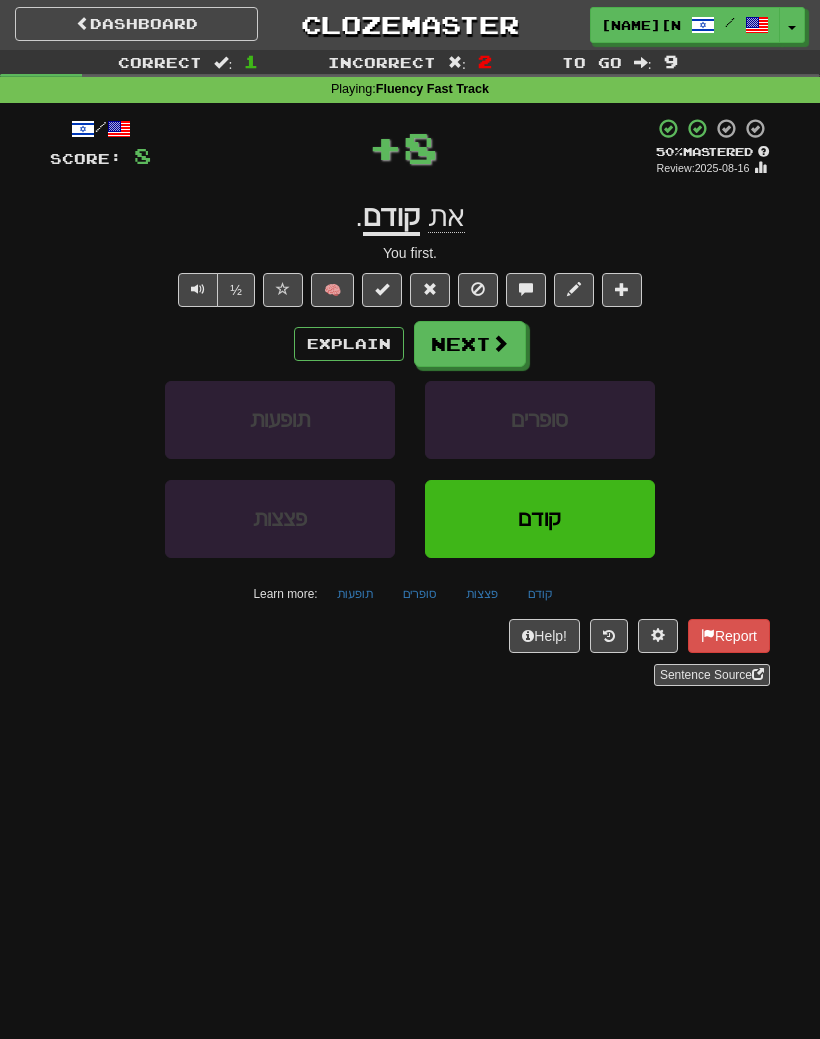click on "Explain" at bounding box center [349, 344] 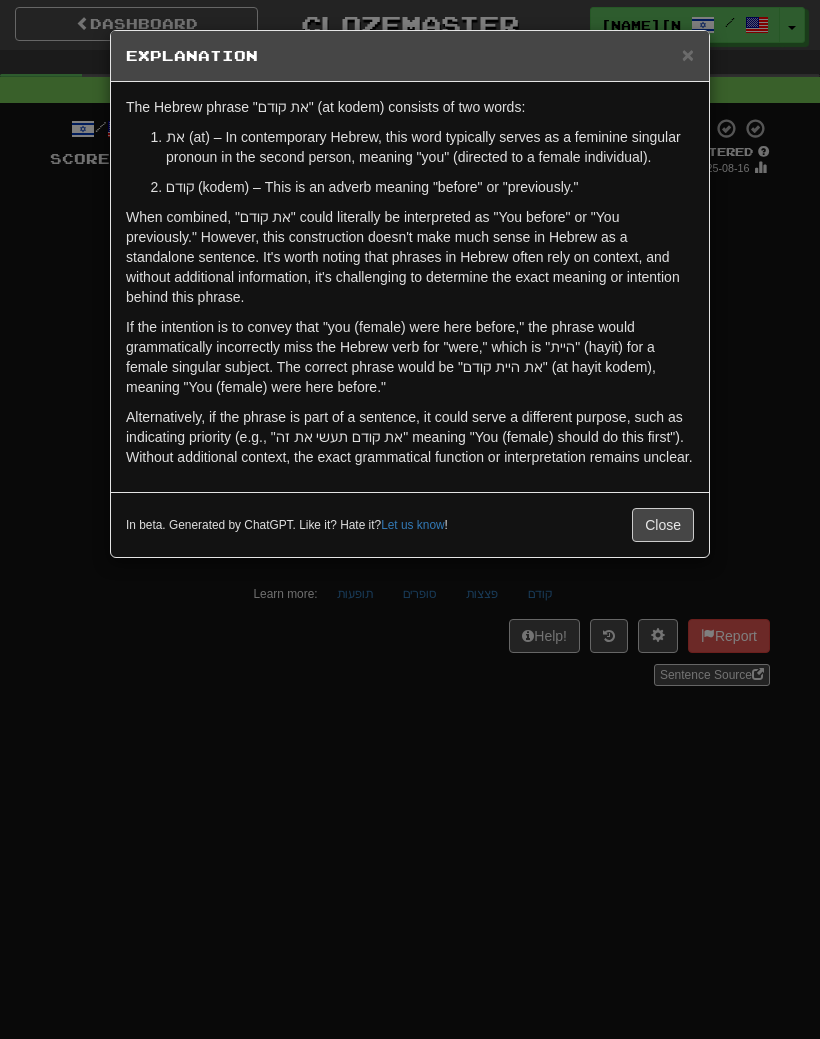click on "In beta. Generated by ChatGPT. Like it? Hate it?  Let us know ! Close" at bounding box center (410, 524) 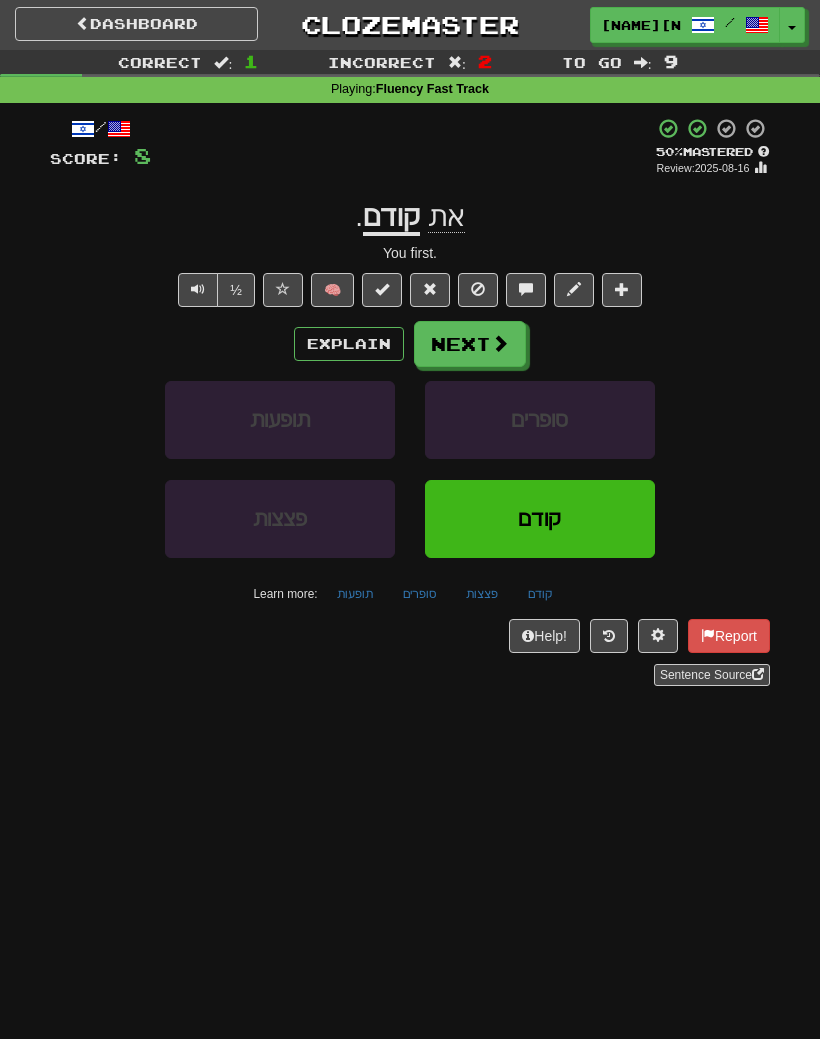 click on "Next" at bounding box center [470, 344] 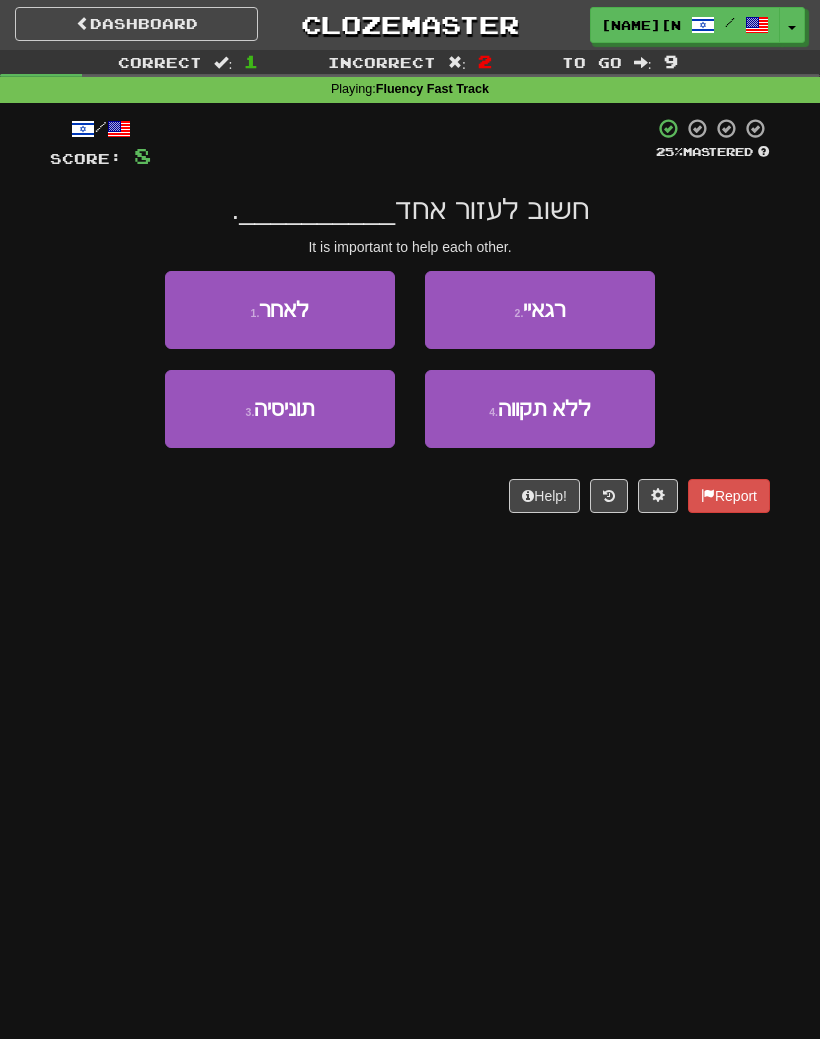 click on "1 .  לאחר" at bounding box center (280, 310) 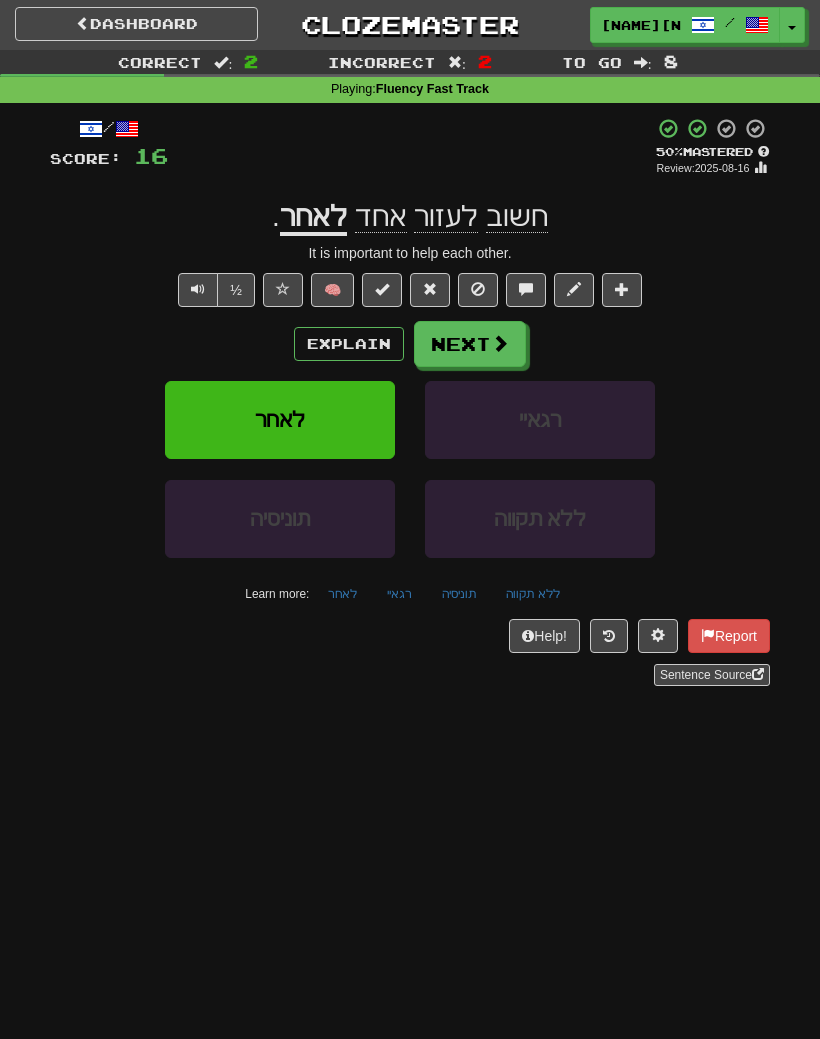 click on "Next" at bounding box center [470, 344] 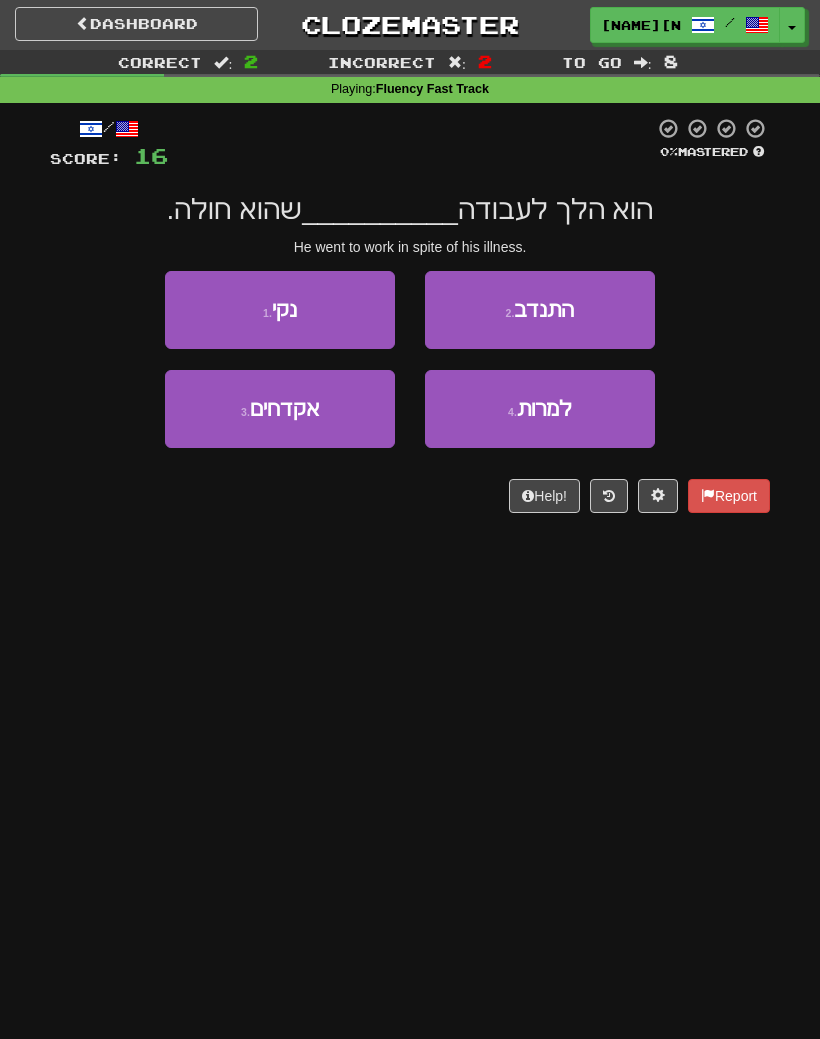 click on "1 .  נקי" at bounding box center (280, 310) 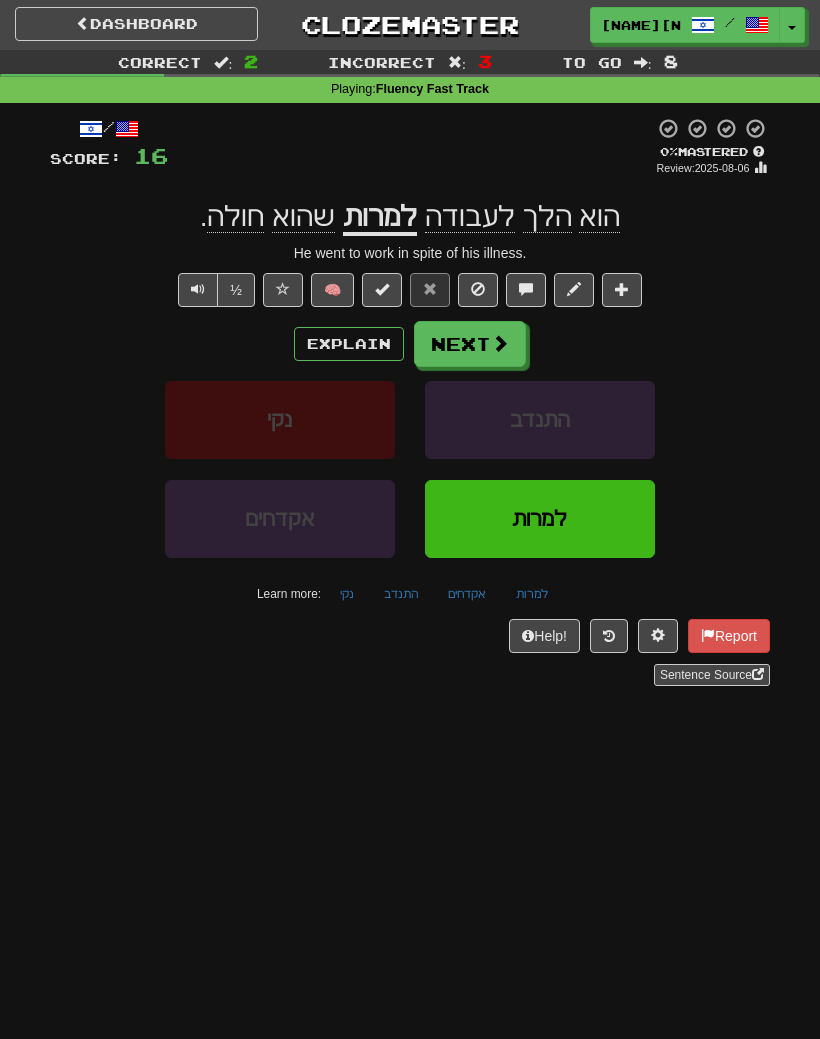 click on "Explain" at bounding box center (349, 344) 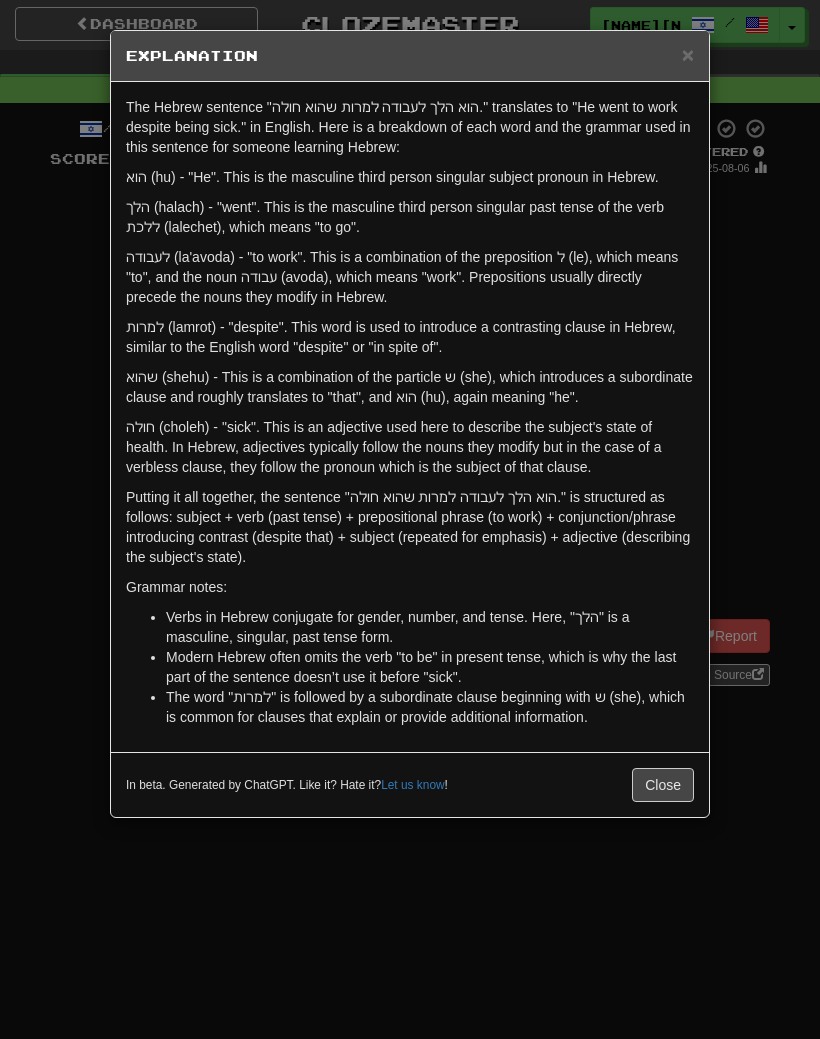 click on "× Explanation The Hebrew sentence "הוא הלך לעבודה למרות שהוא חולה." translates to "He went to work despite being sick." in English. Here is a breakdown of each word and the grammar used in this sentence for someone learning Hebrew:
הוא (hu) - "He". This is the masculine third person singular subject pronoun in Hebrew.
הלך (halach) - "went". This is the masculine third person singular past tense of the verb ללכת (lalechet), which means "to go".
לעבודה (la'avoda) - "to work". This is a combination of the preposition ל (le), which means "to", and the noun עבודה (avoda), which means "work". Prepositions usually directly precede the nouns they modify in Hebrew.
למרות (lamrot) - "despite". This word is used to introduce a contrasting clause in Hebrew, similar to the English word "despite" or "in spite of".
Grammar notes:
Verbs in Hebrew conjugate for gender, number, and tense. Here, "הלך" is a masculine, singular, past tense form.
!" at bounding box center [410, 519] 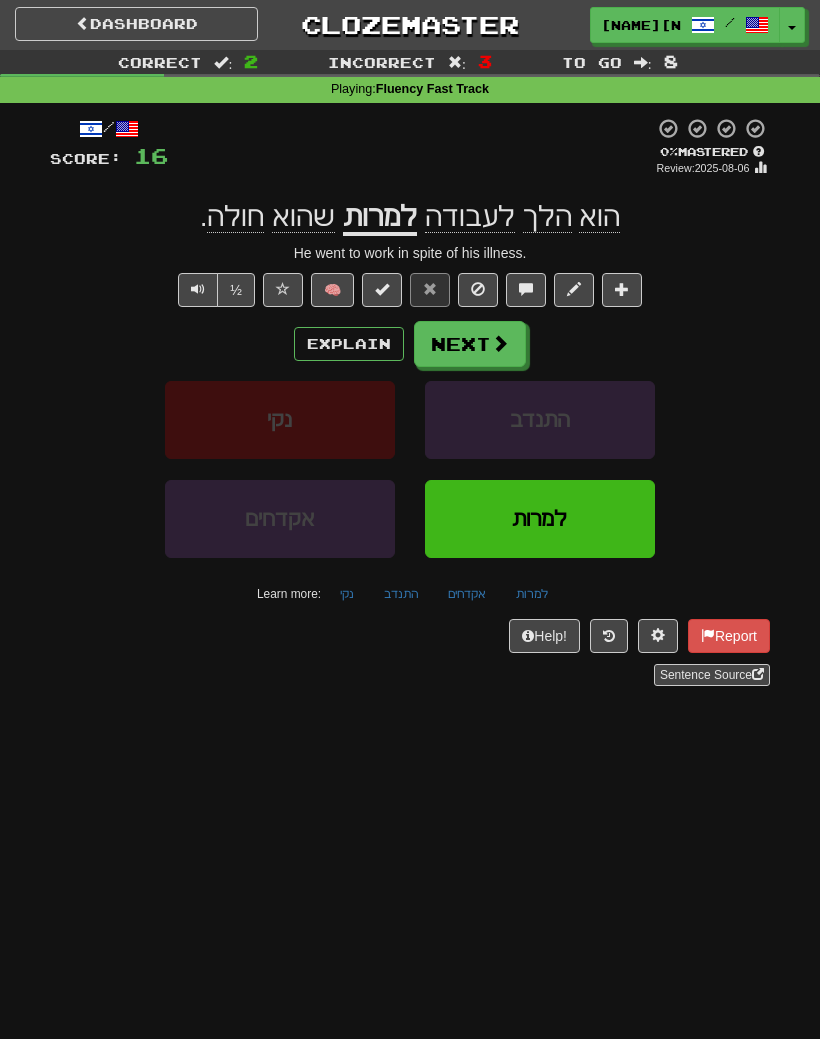 click on "Next" at bounding box center (470, 344) 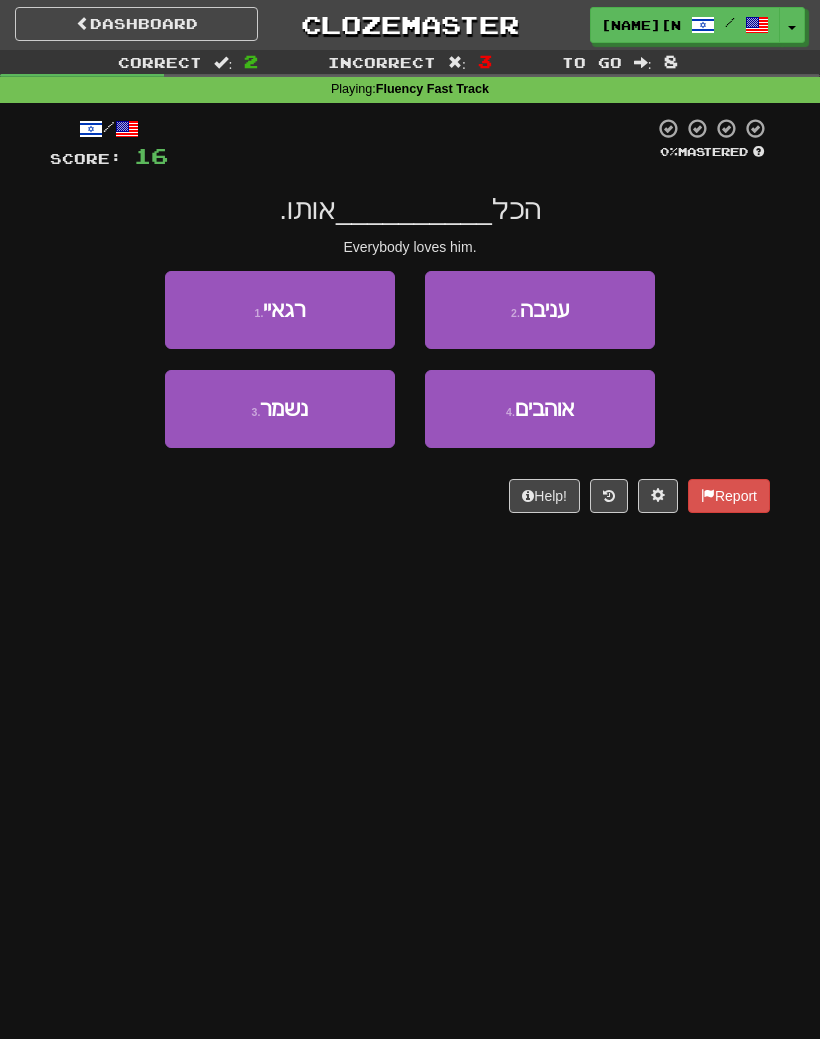 click on "4 .  אוהבים" at bounding box center [540, 409] 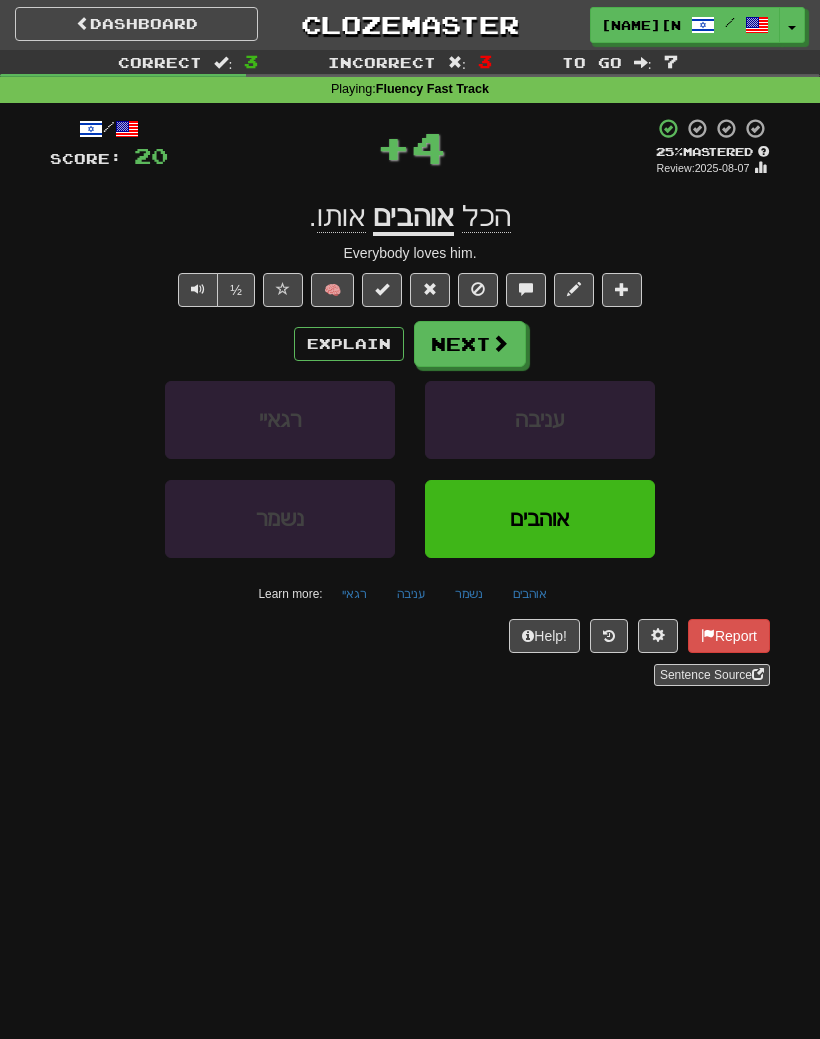 click on "Next" at bounding box center [470, 344] 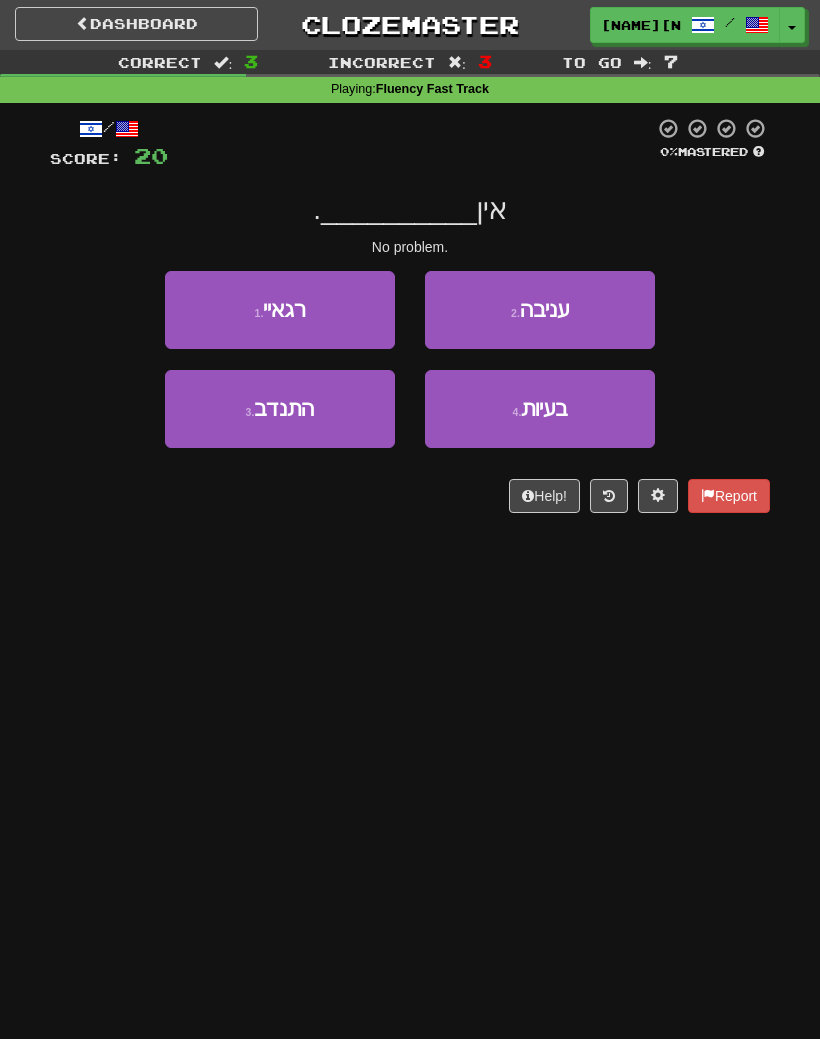 click on "עניבה" at bounding box center [544, 309] 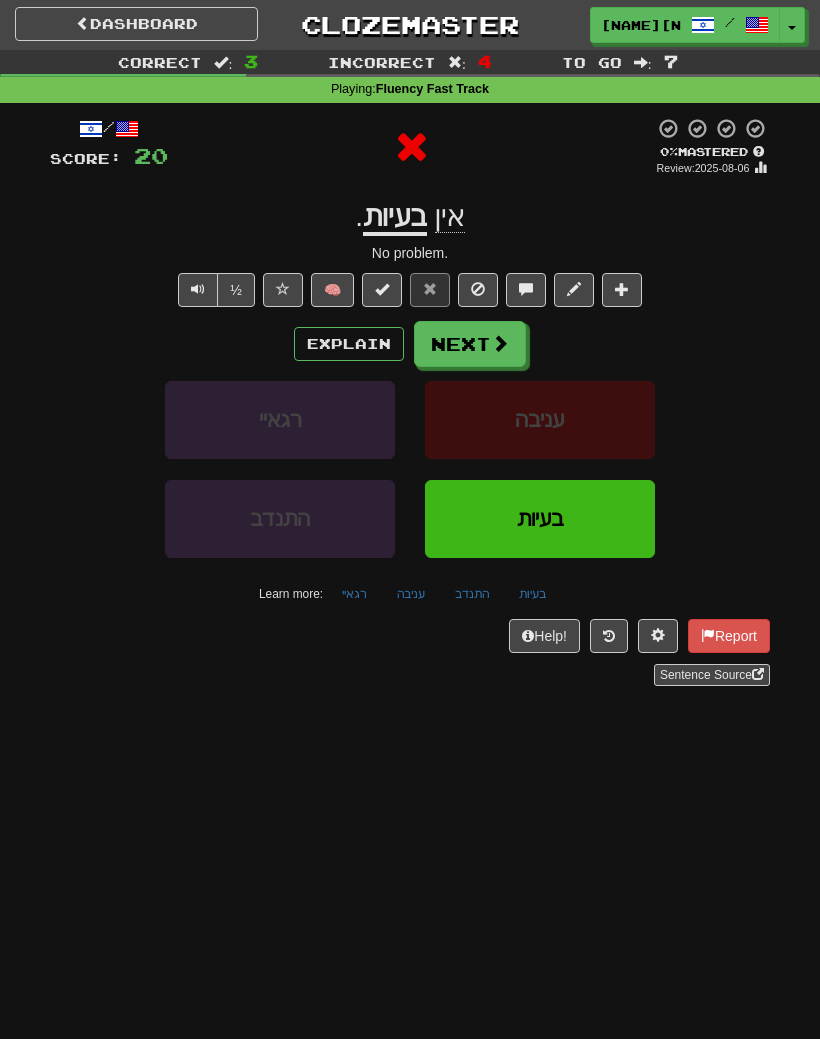 click on "Explain" at bounding box center (349, 344) 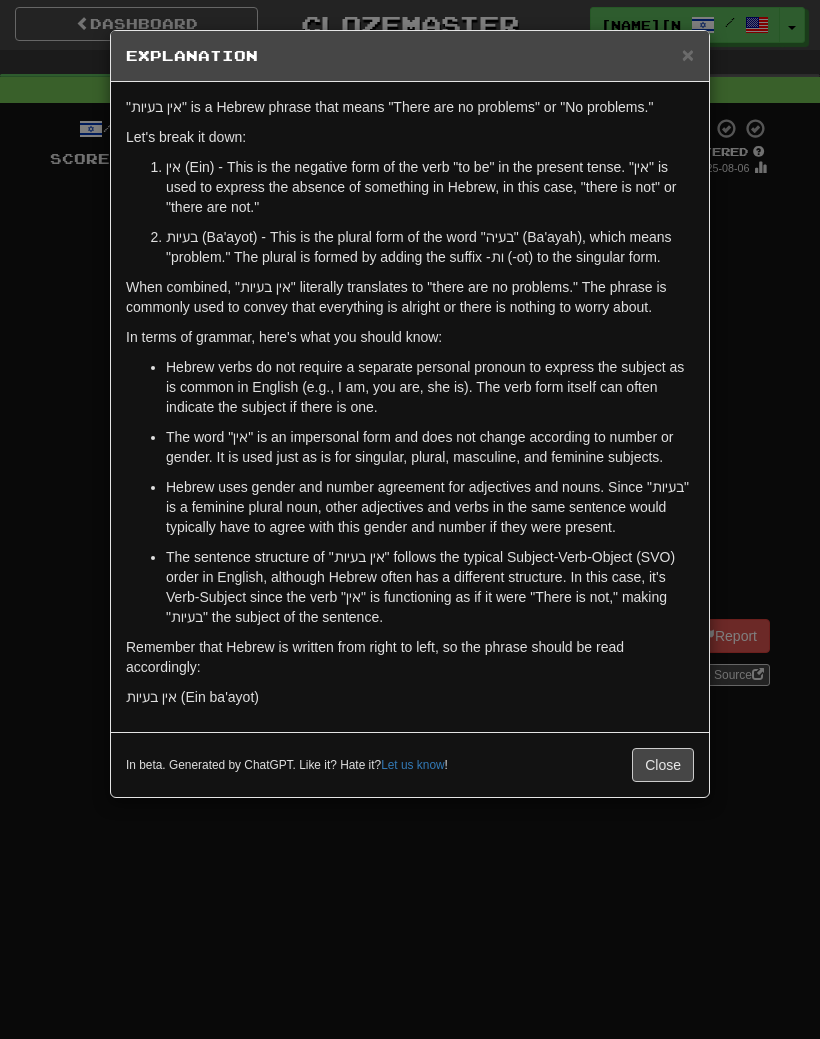 click on "Close" at bounding box center [663, 765] 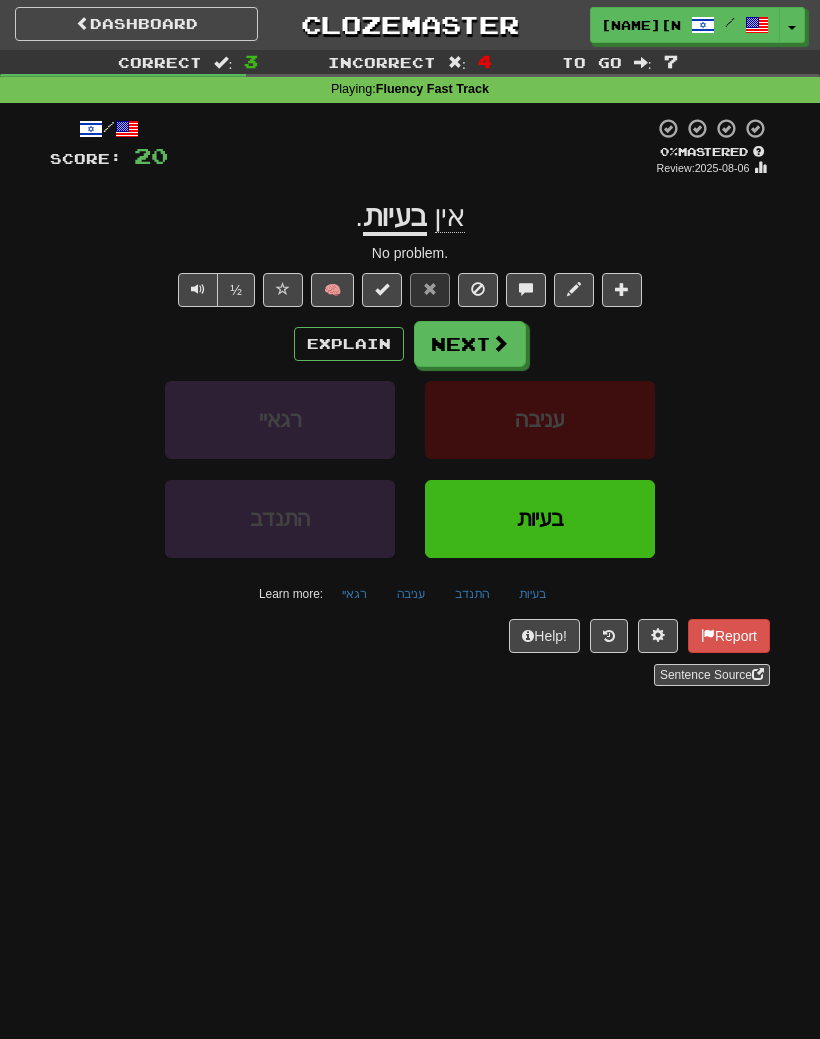 click on "Next" at bounding box center (470, 344) 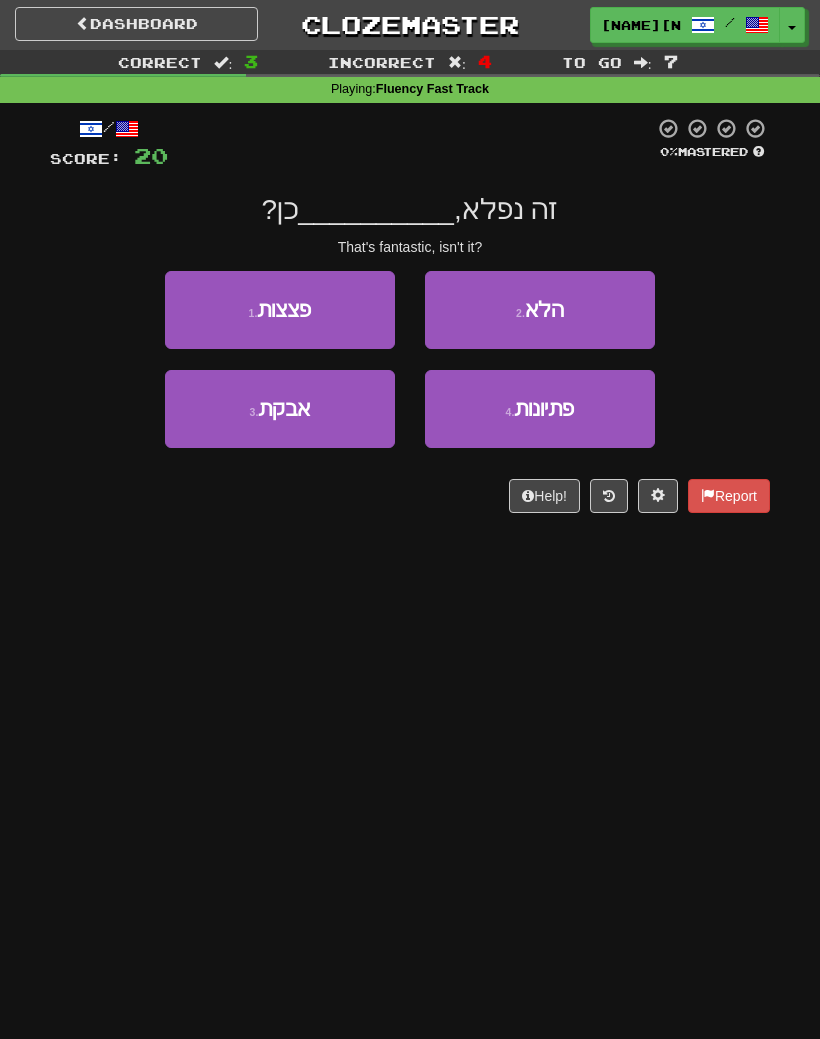 click on "2 .  הלא" at bounding box center (540, 310) 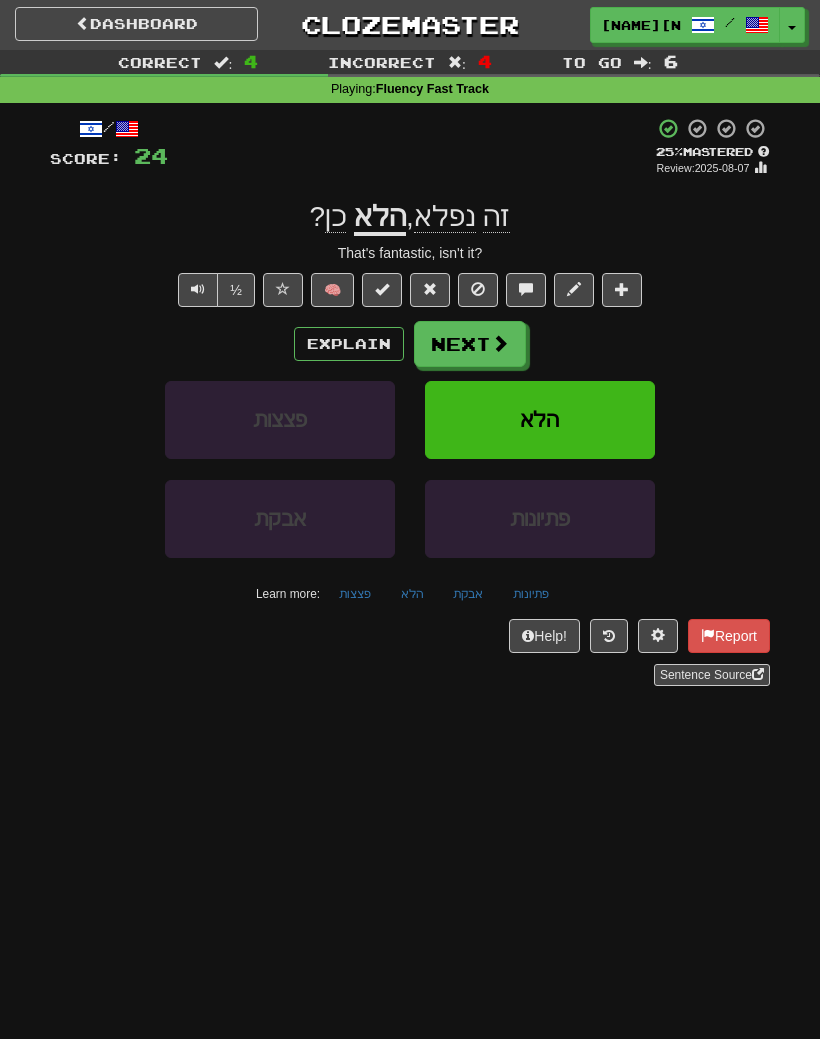 click on "Next" at bounding box center [470, 344] 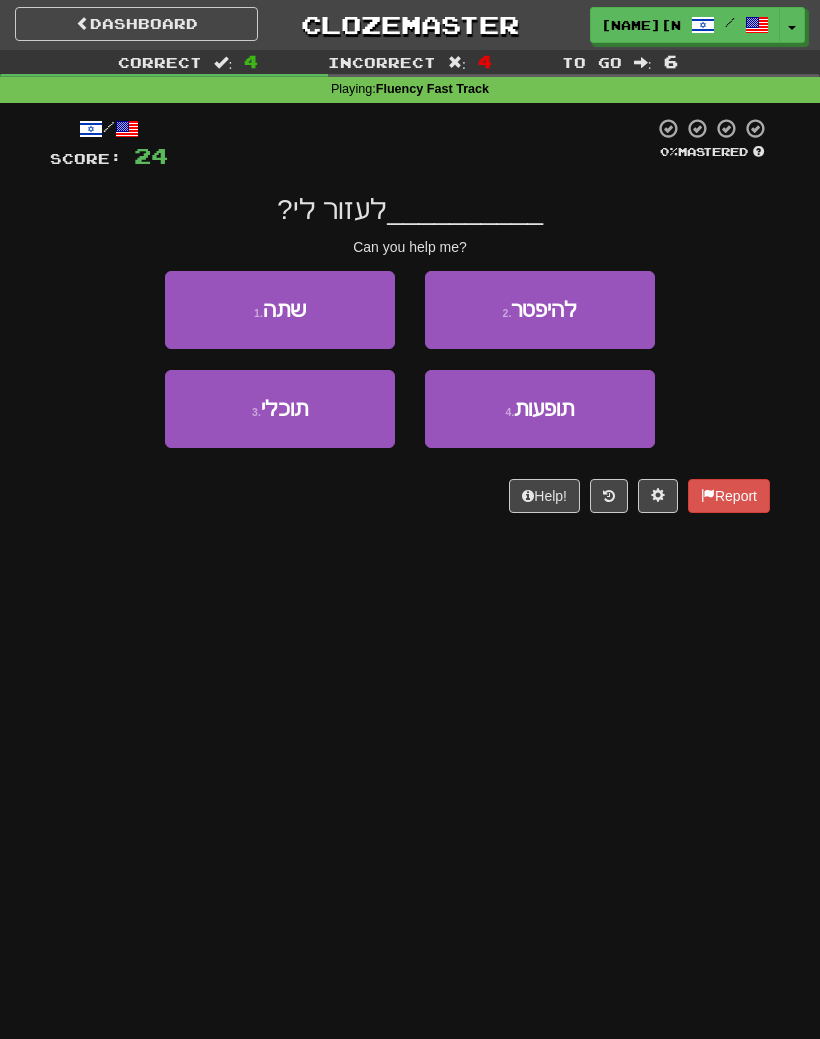 click on "1 .  שתה" at bounding box center [280, 310] 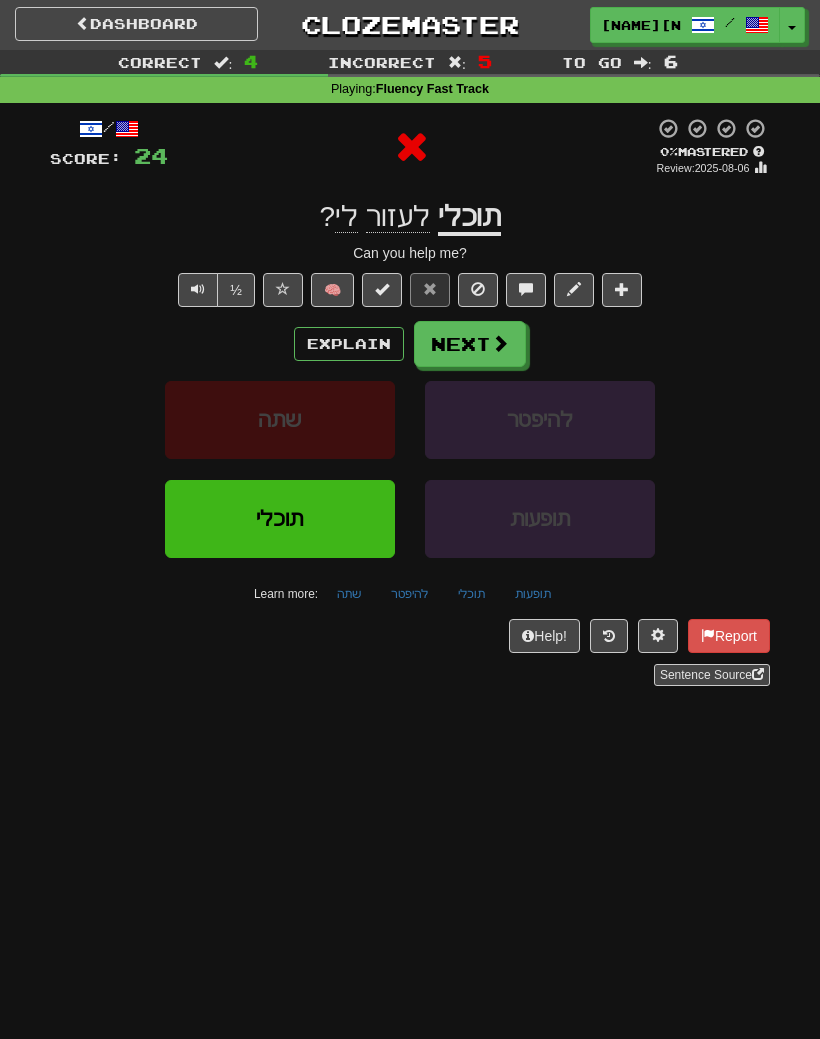 click on "Explain" at bounding box center (349, 344) 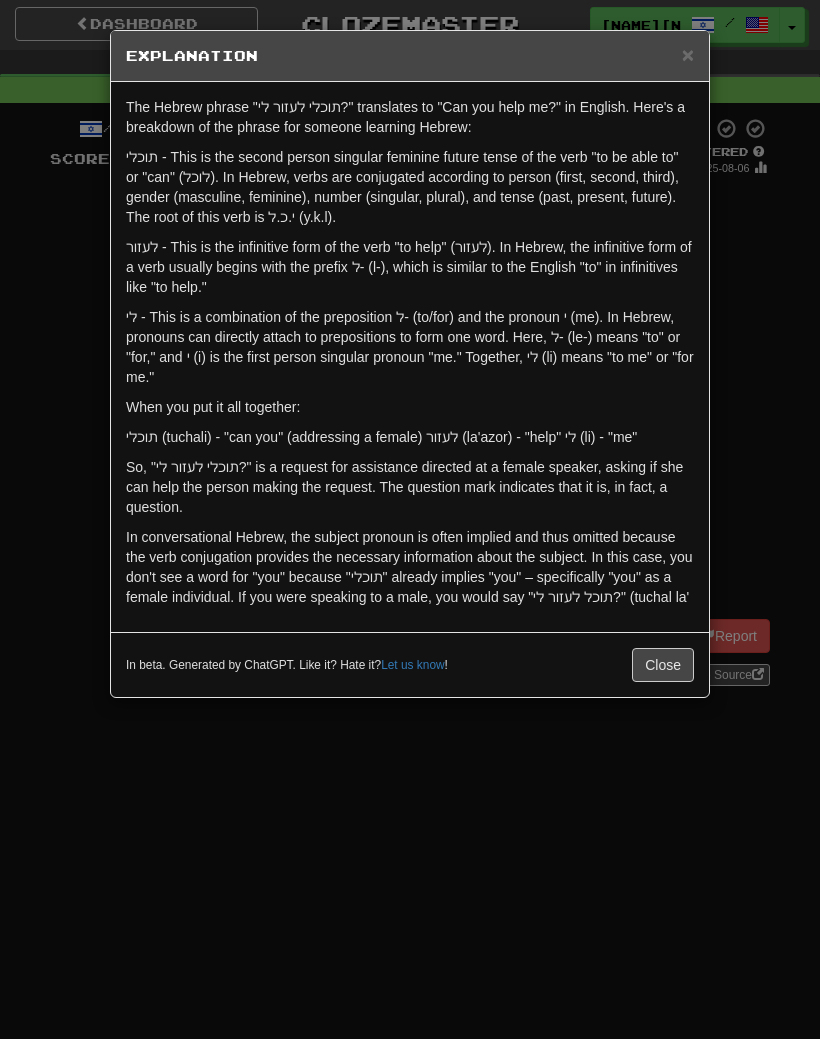 click on "Close" at bounding box center [663, 665] 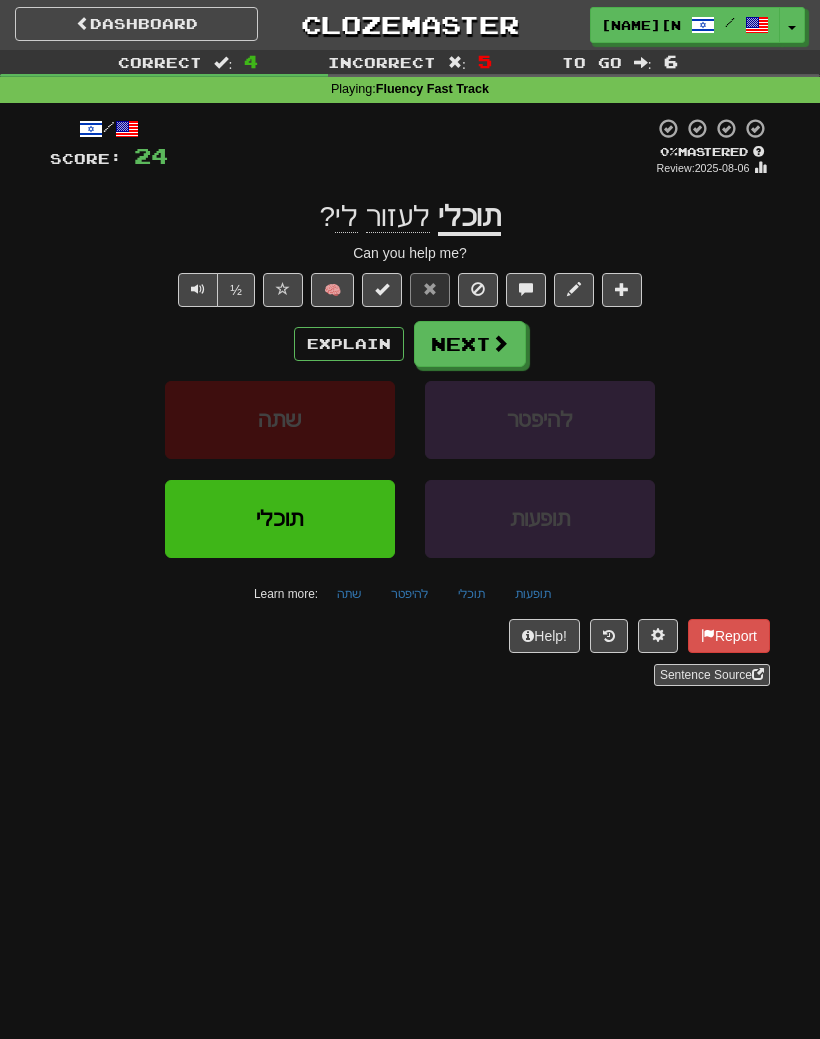 click at bounding box center [478, 290] 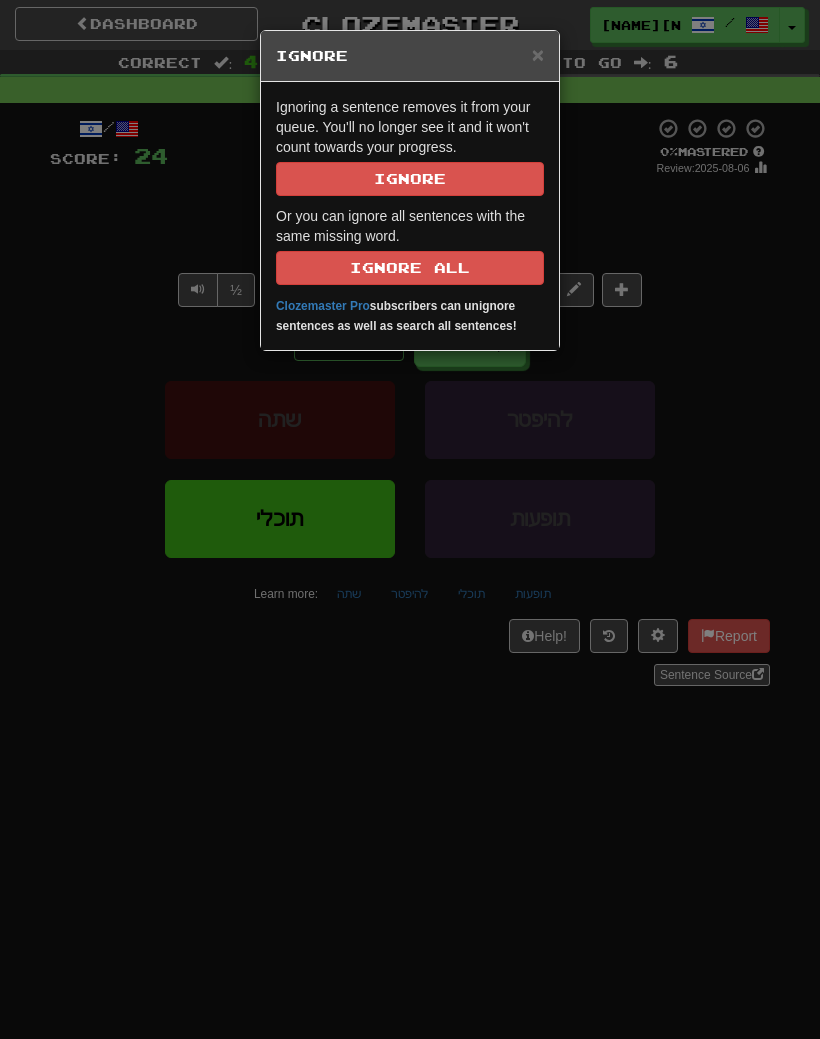click on "× Ignore Ignoring a sentence removes it from your queue. You'll no longer see it and it won't count towards your progress. Ignore Or you can ignore all sentences with the same missing word. Ignore All Clozemaster Pro  subscribers can unignore sentences as well as search all sentences!" at bounding box center [410, 519] 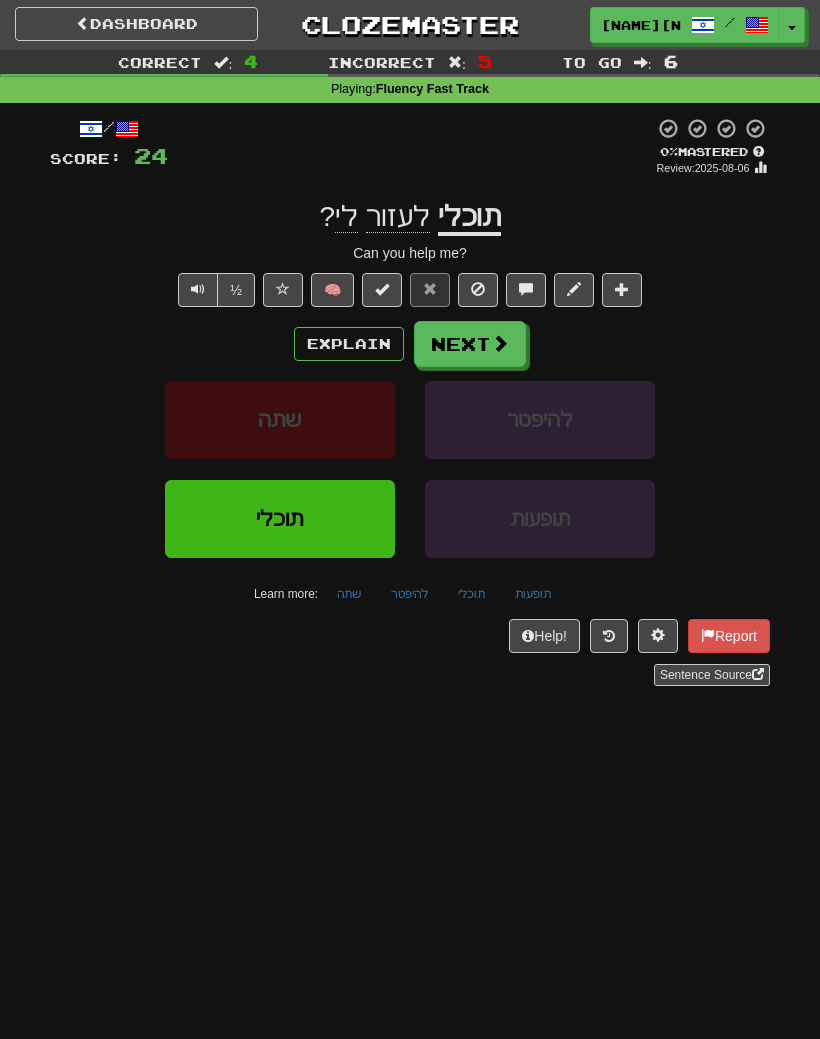 click at bounding box center (478, 290) 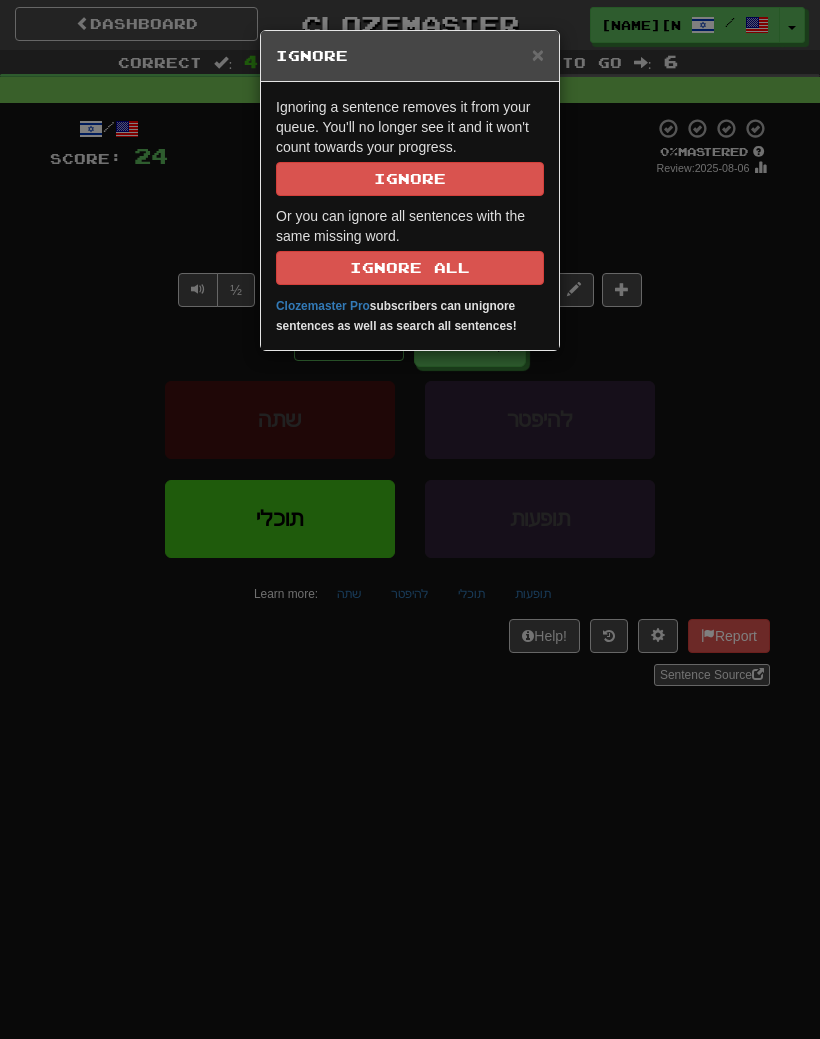 click on "× Ignore Ignoring a sentence removes it from your queue. You'll no longer see it and it won't count towards your progress. Ignore Or you can ignore all sentences with the same missing word. Ignore All Clozemaster Pro  subscribers can unignore sentences as well as search all sentences!" at bounding box center [410, 519] 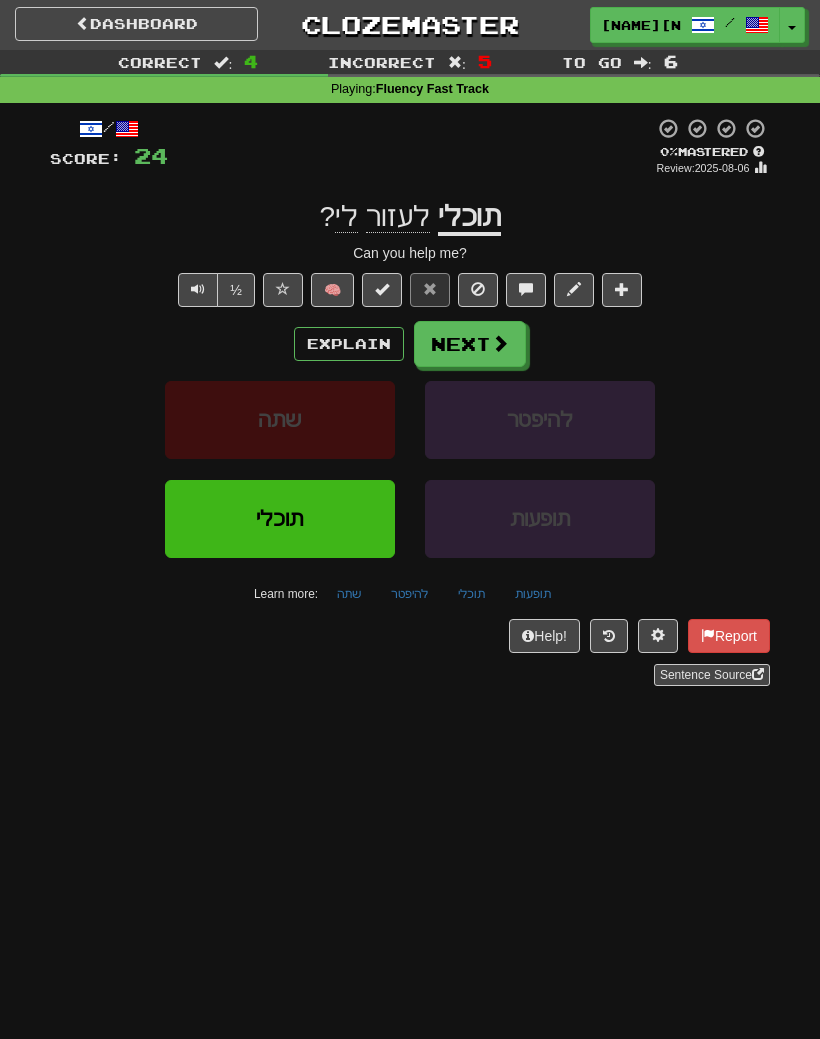 click on "שתה להיפטר" at bounding box center [410, 430] 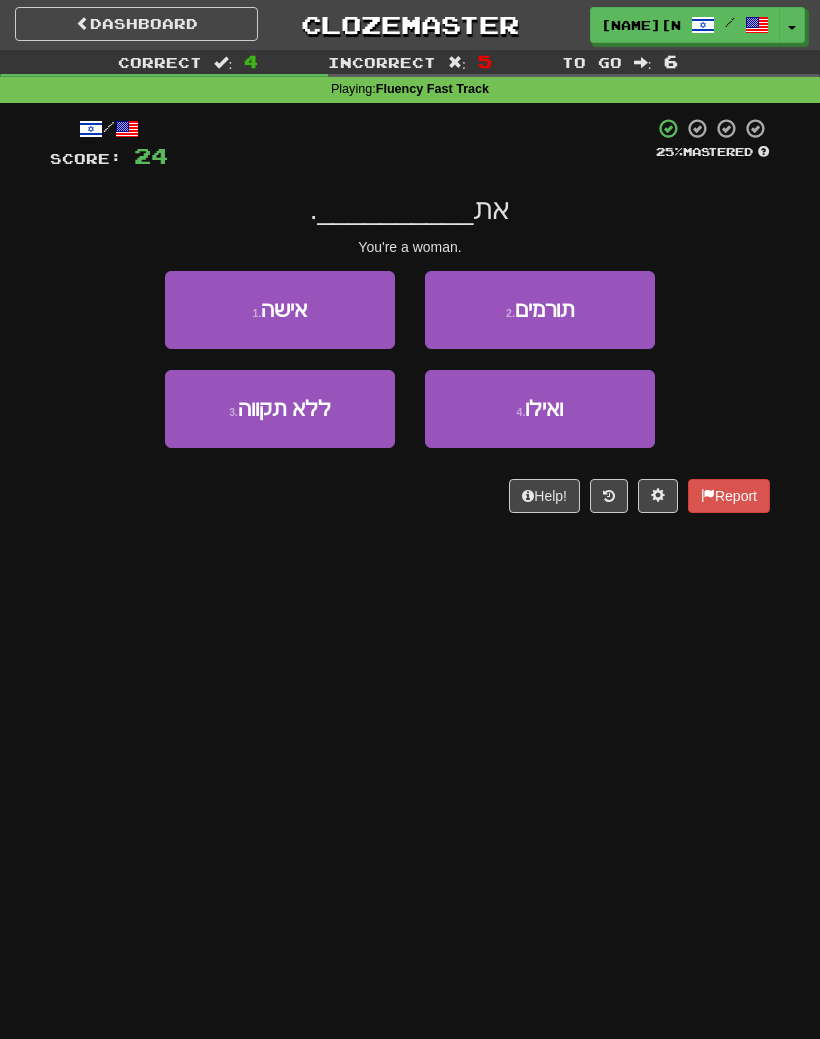 click on "1 .  אישה" at bounding box center (280, 310) 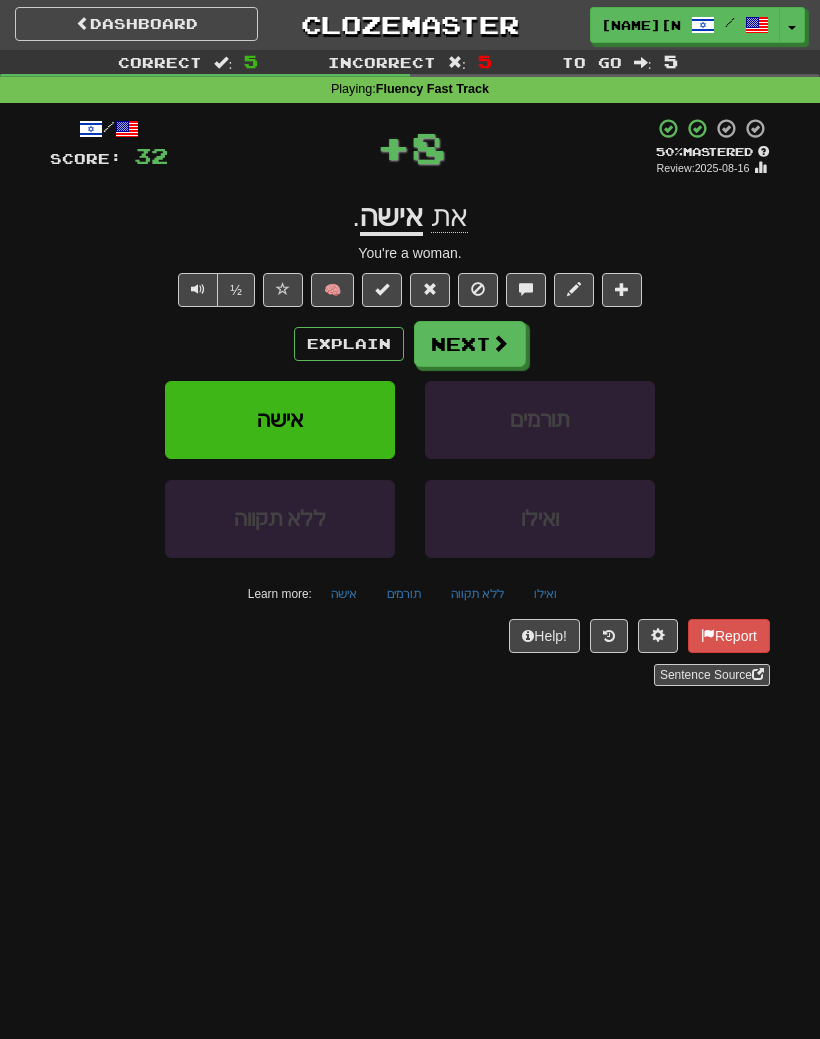 click on "Next" at bounding box center (470, 344) 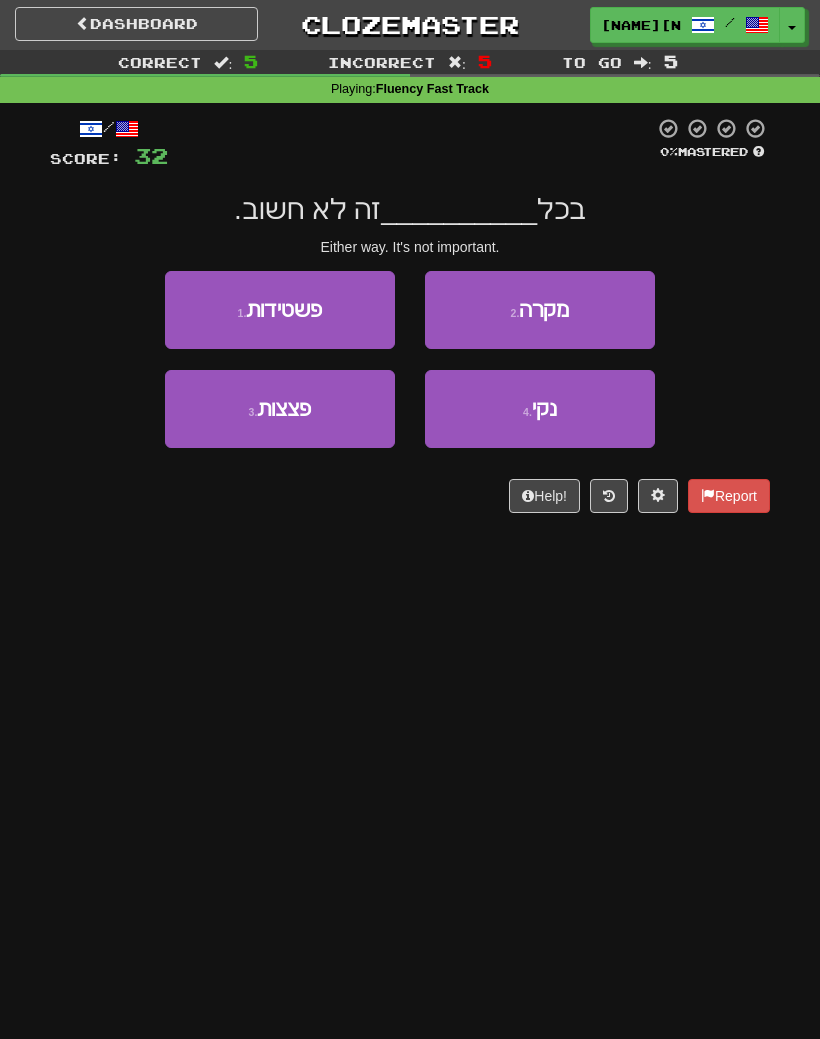 click on "2 .  מקרה" at bounding box center (540, 310) 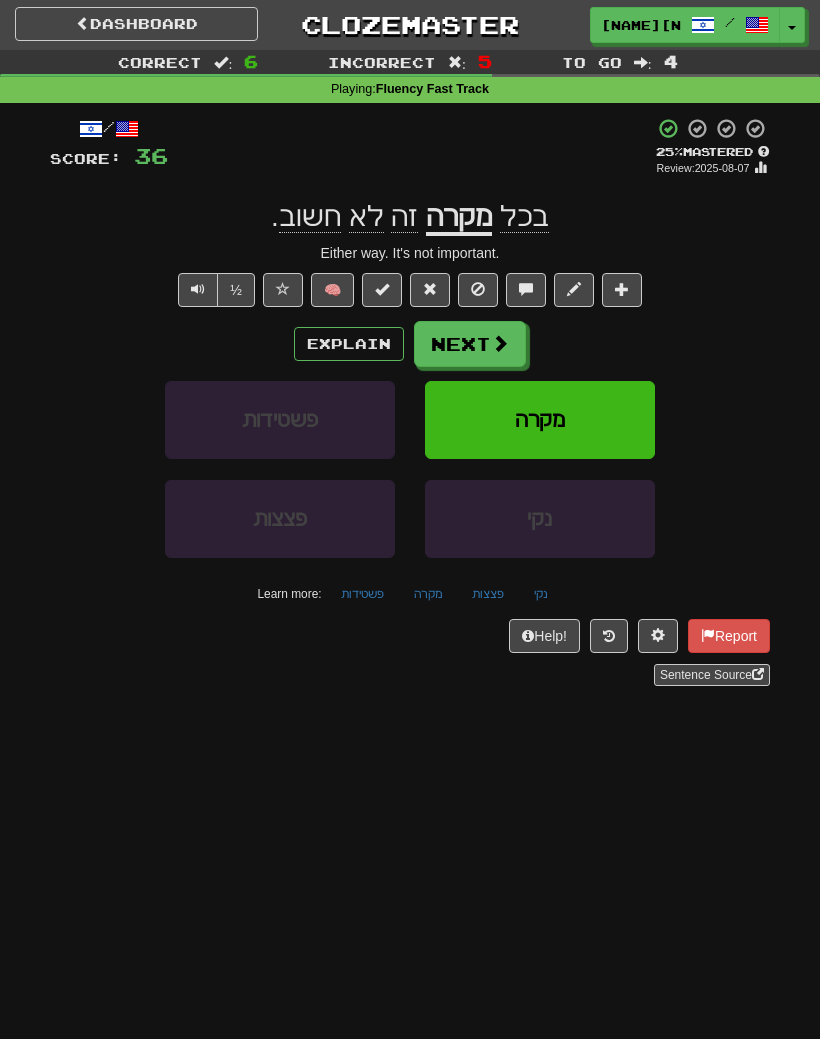 click on "Next" at bounding box center (470, 344) 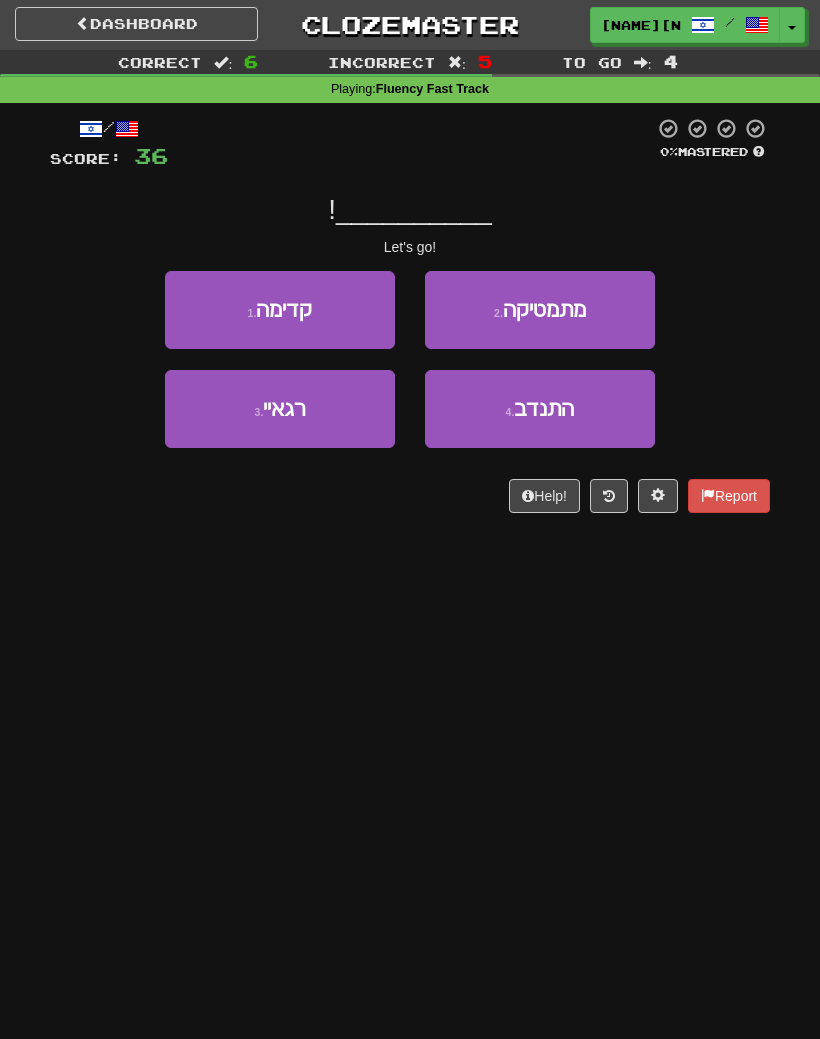 click on "1 .  קדימה" at bounding box center (280, 310) 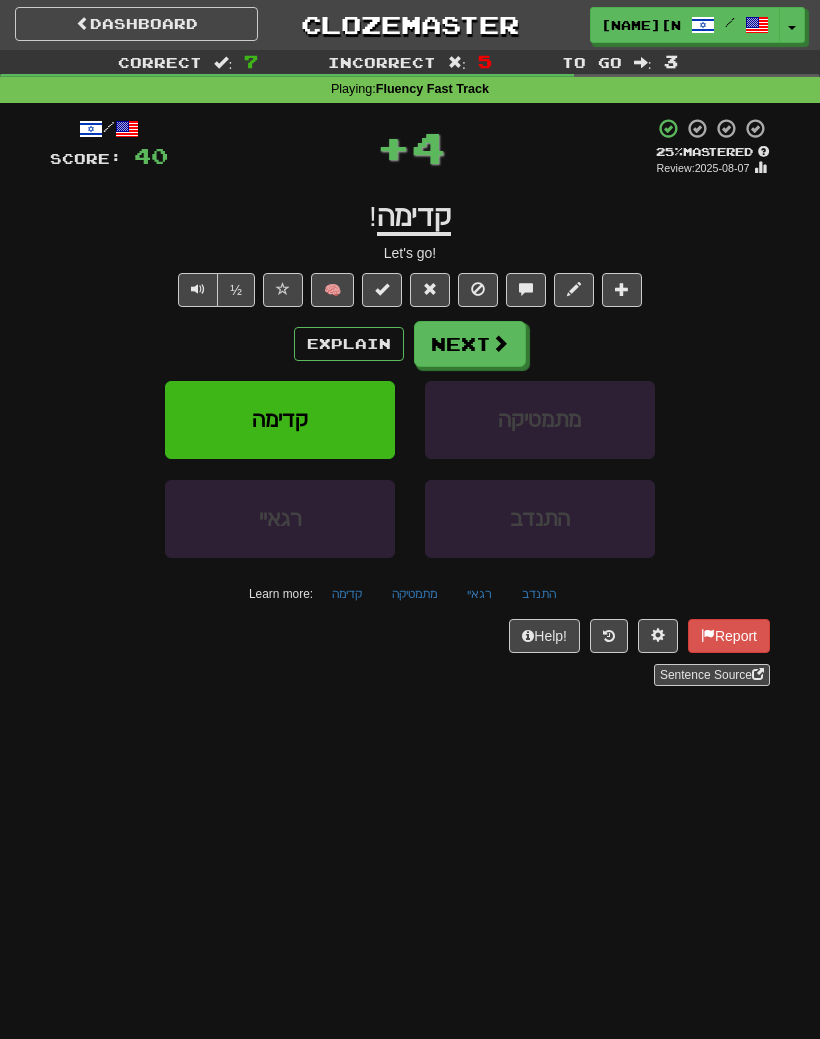 click on "Next" at bounding box center [470, 344] 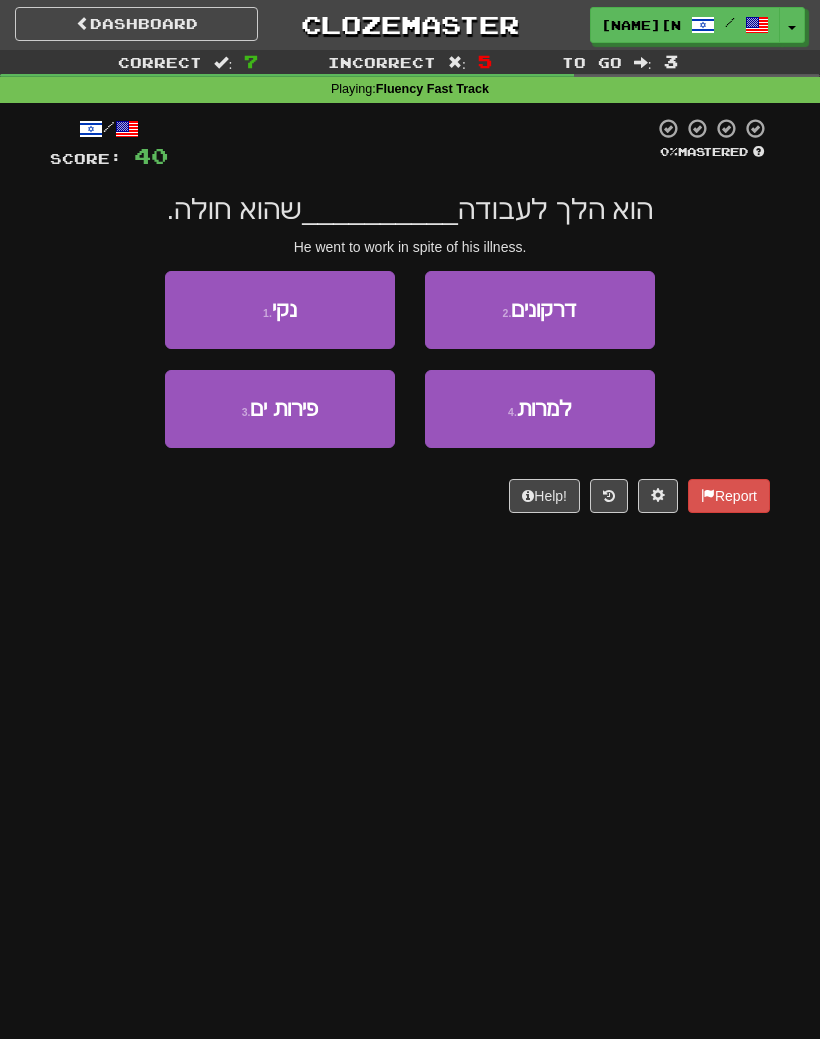 click on "4 .  למרות" at bounding box center (540, 409) 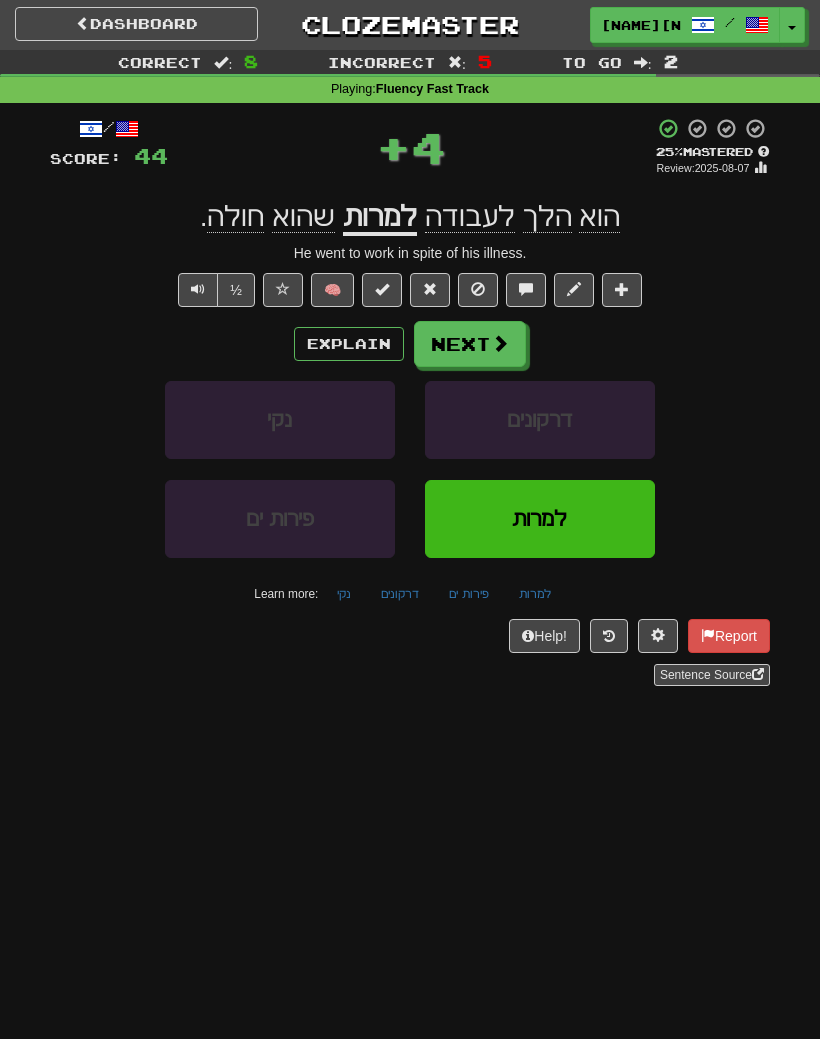 scroll, scrollTop: 0, scrollLeft: 0, axis: both 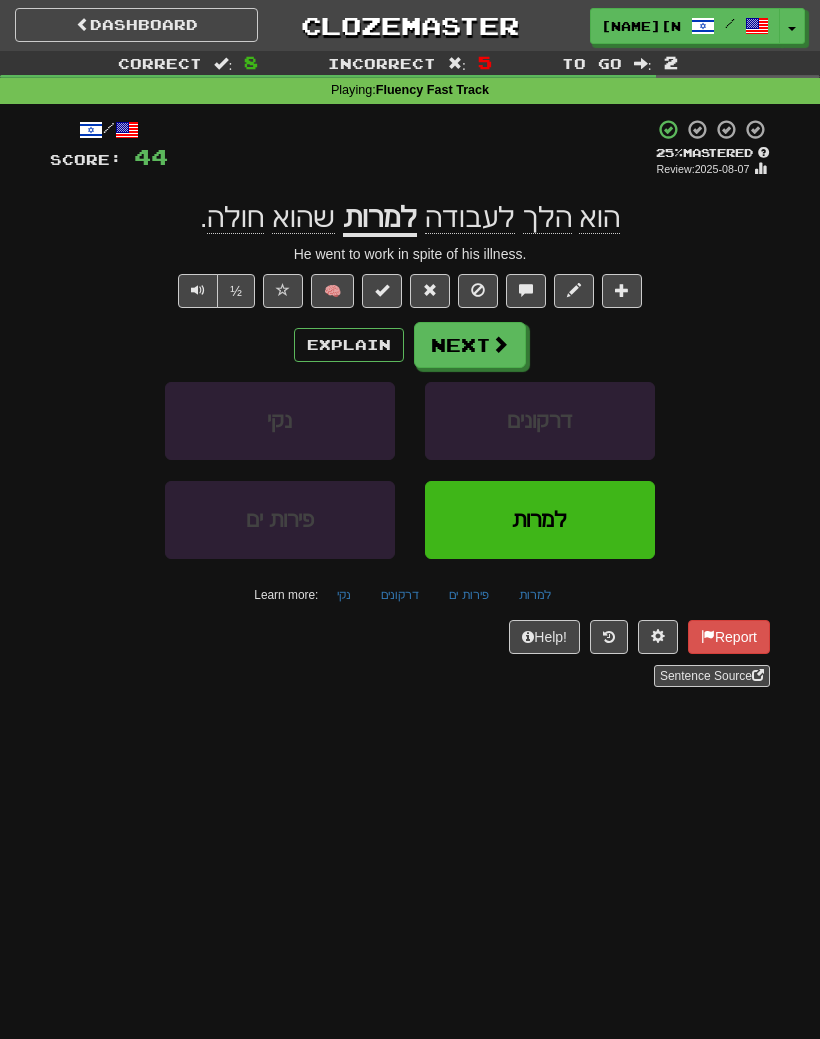 click on "Explain" at bounding box center (349, 345) 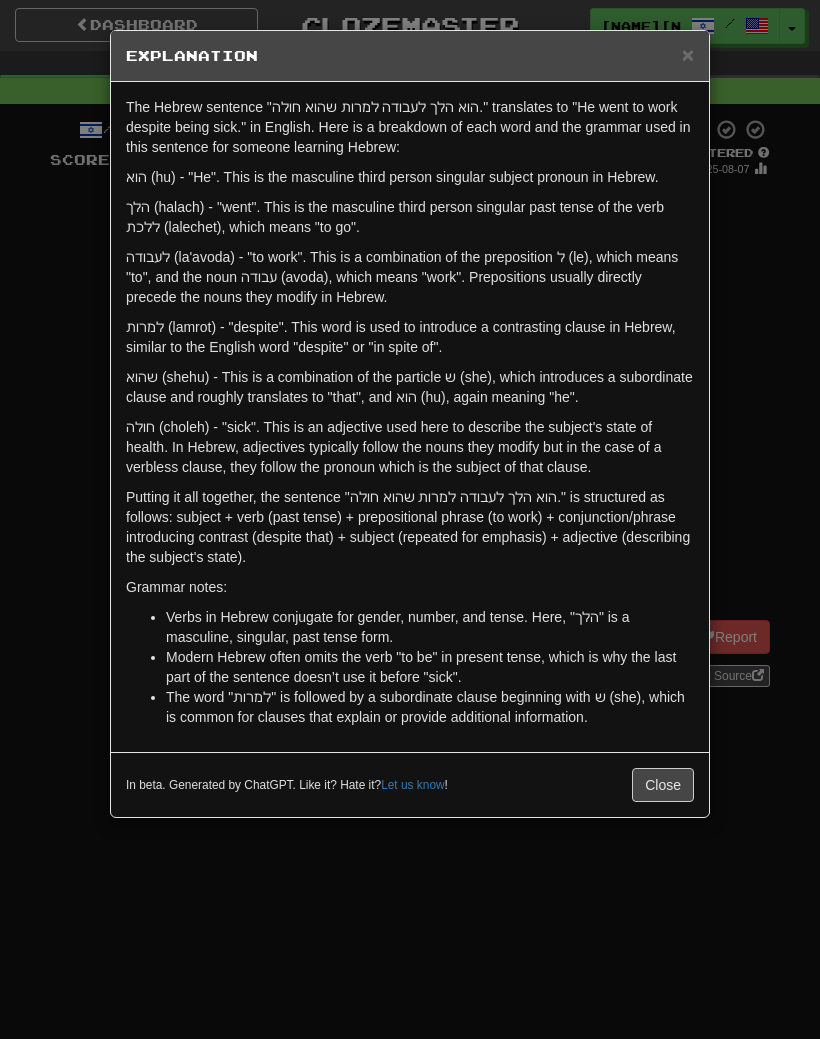 click on "Close" at bounding box center [663, 785] 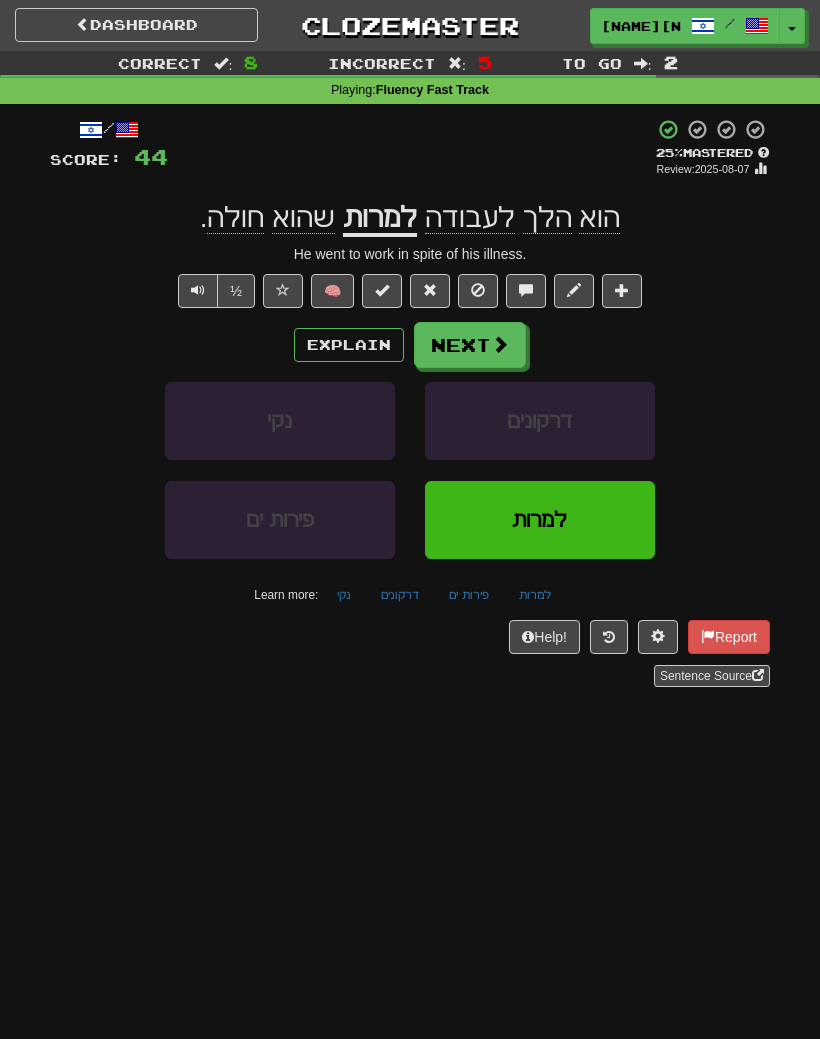 click on "Next" at bounding box center [470, 345] 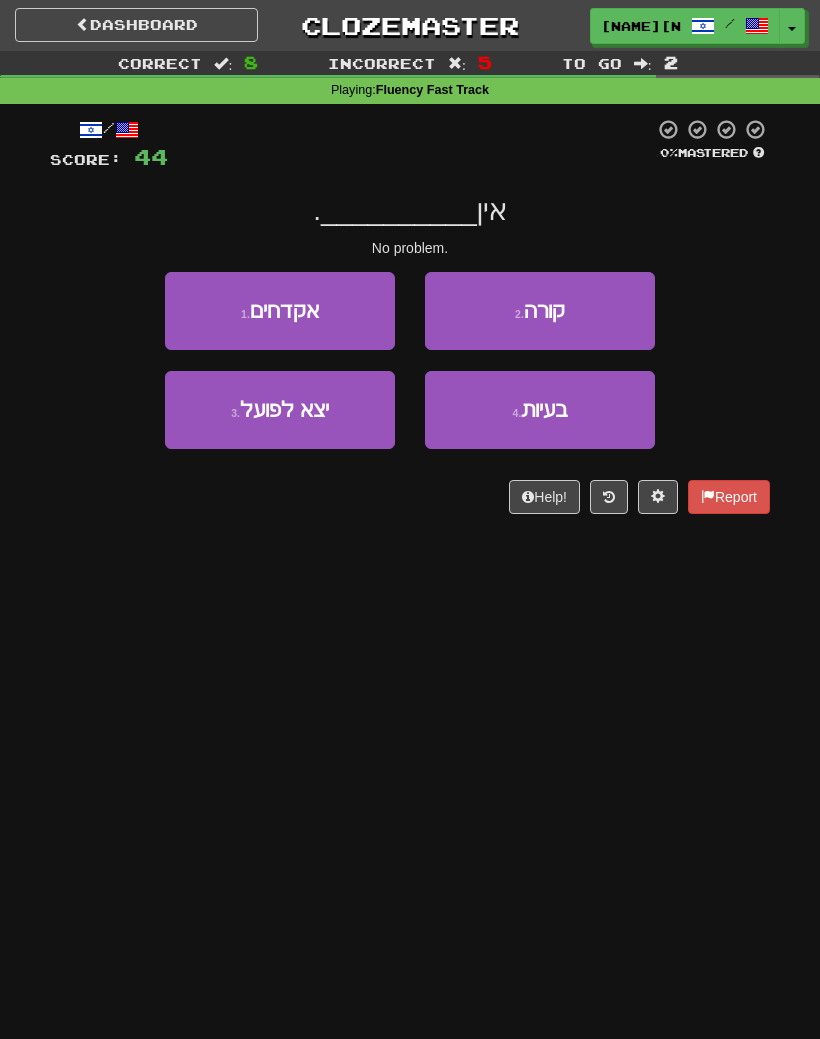click on "4 .  בעיות" at bounding box center [540, 410] 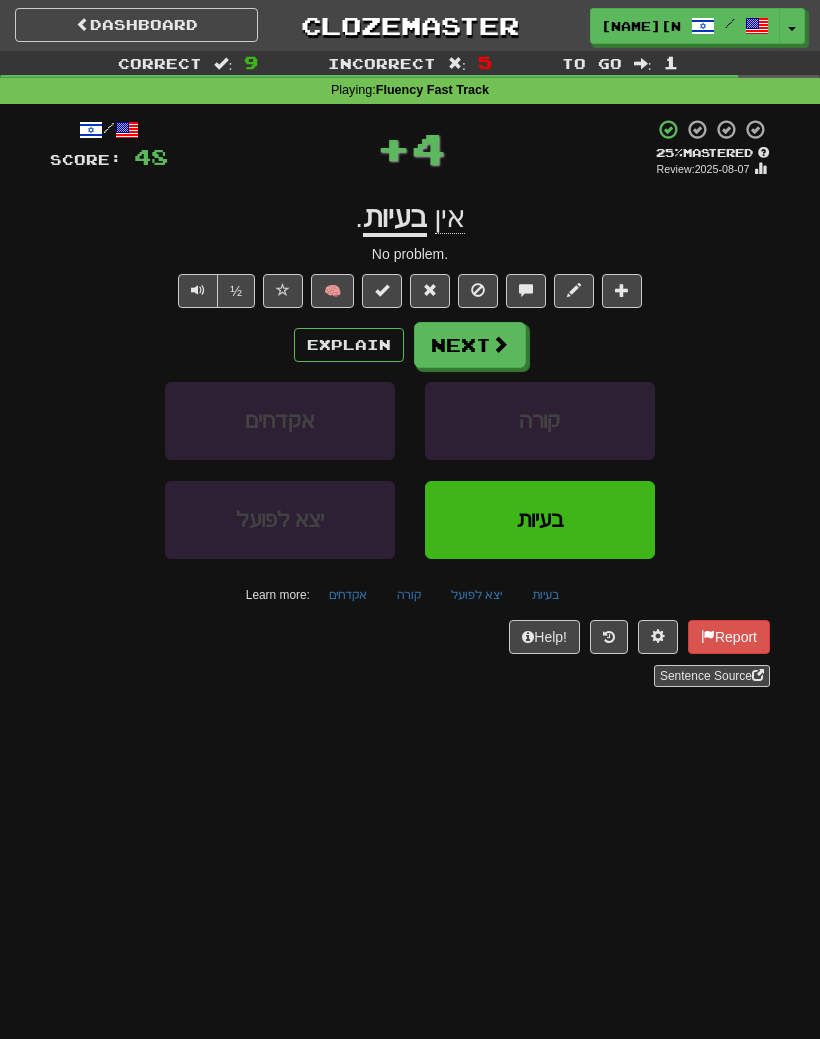click on "Explain" at bounding box center [349, 345] 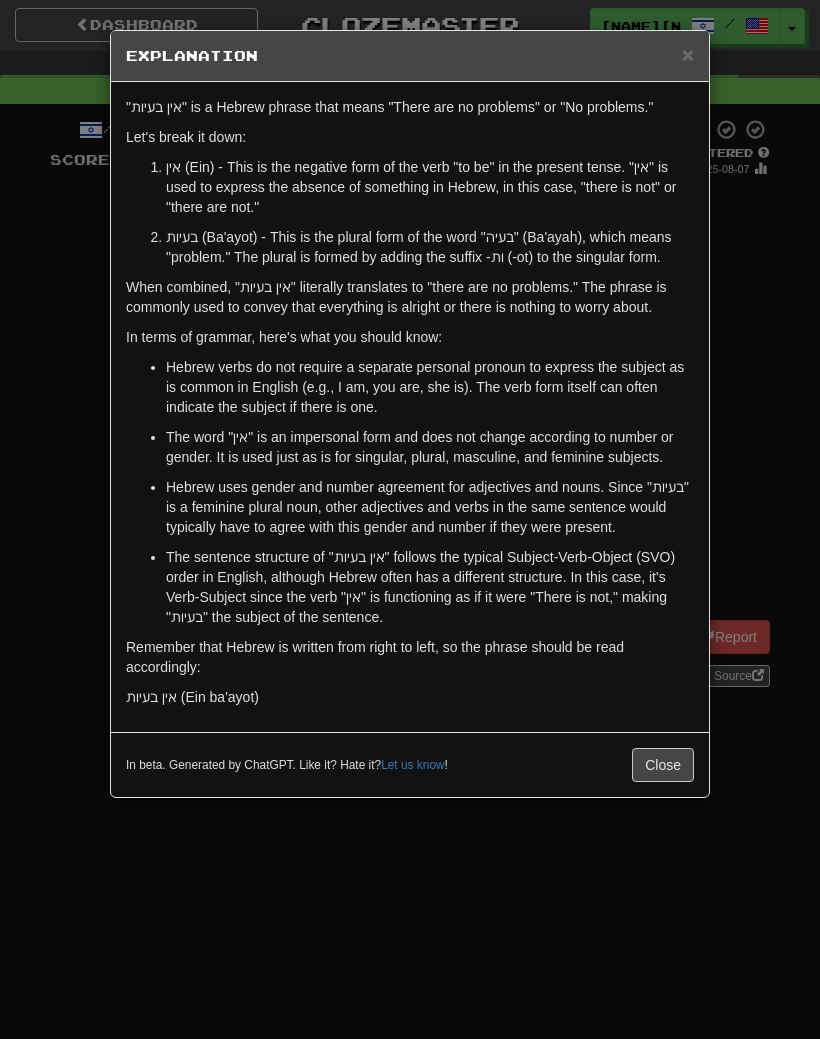 click on "Close" at bounding box center [663, 765] 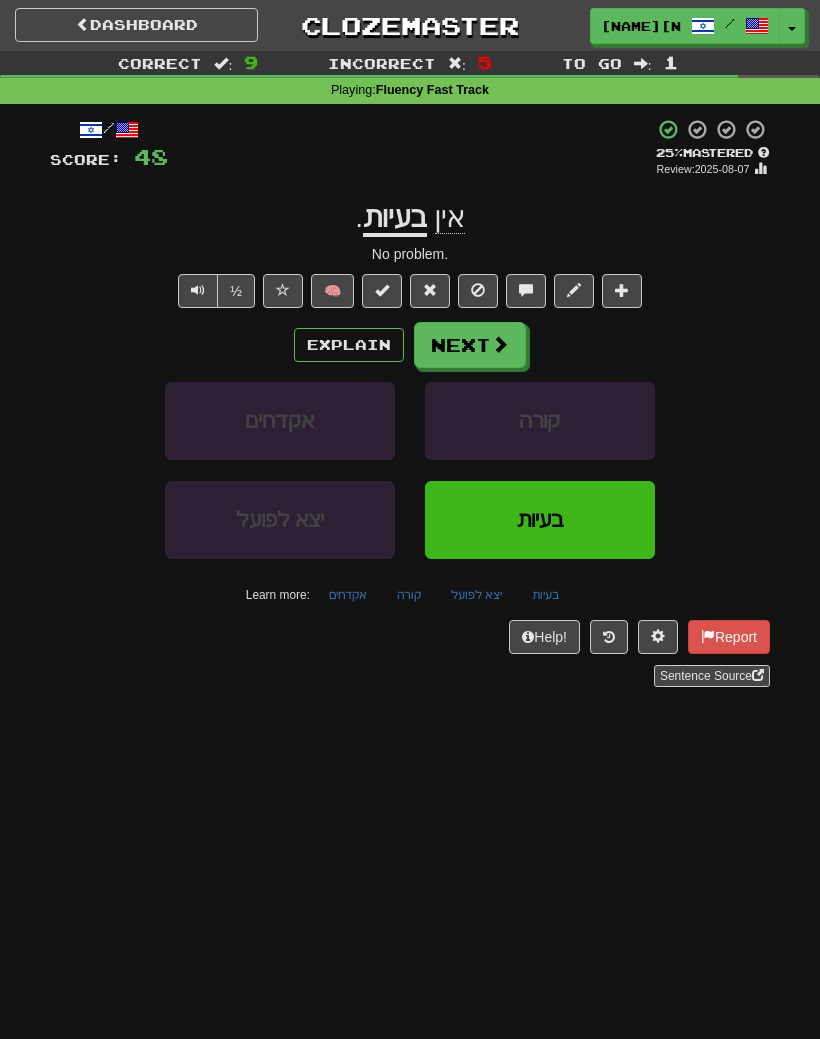 click at bounding box center [500, 344] 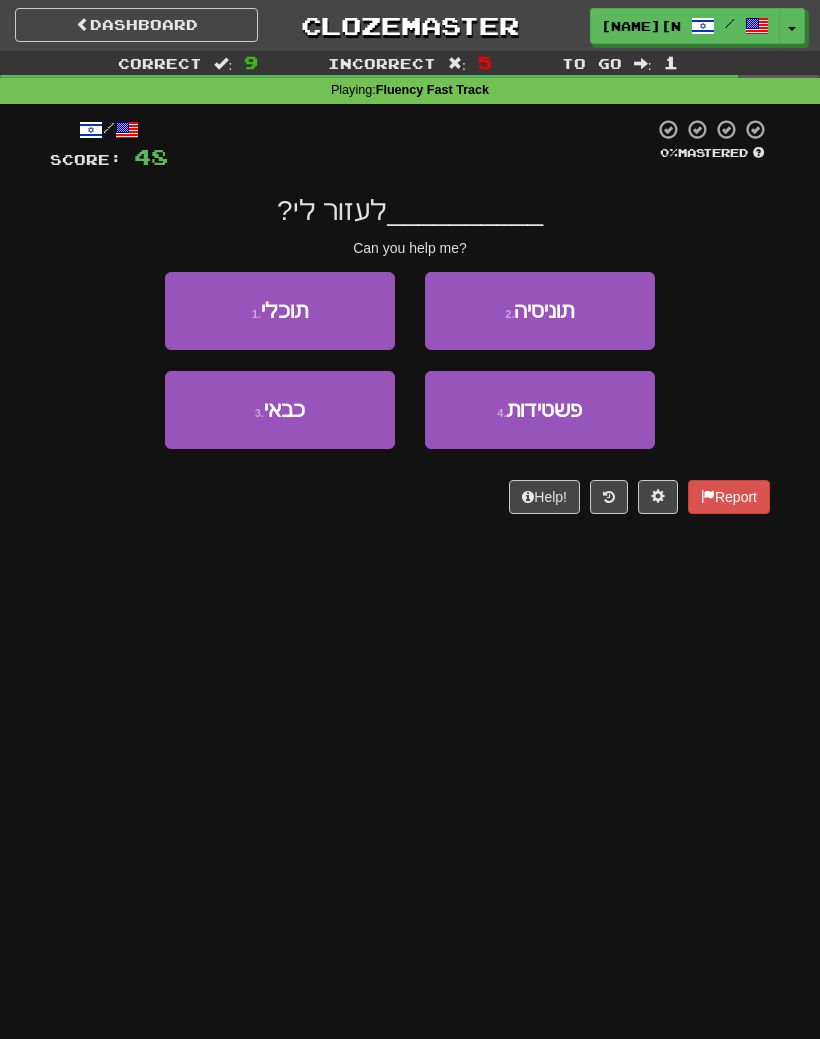 click on "3 .  כבאי" at bounding box center [280, 410] 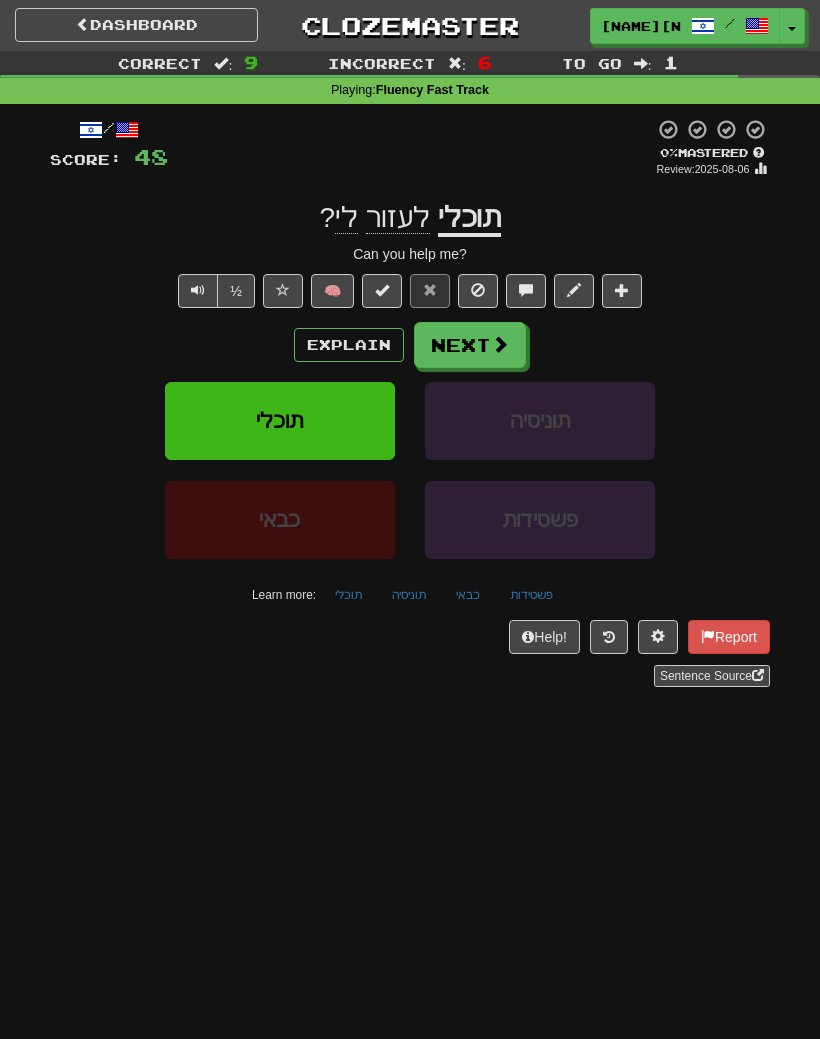 click on "Next" at bounding box center (470, 345) 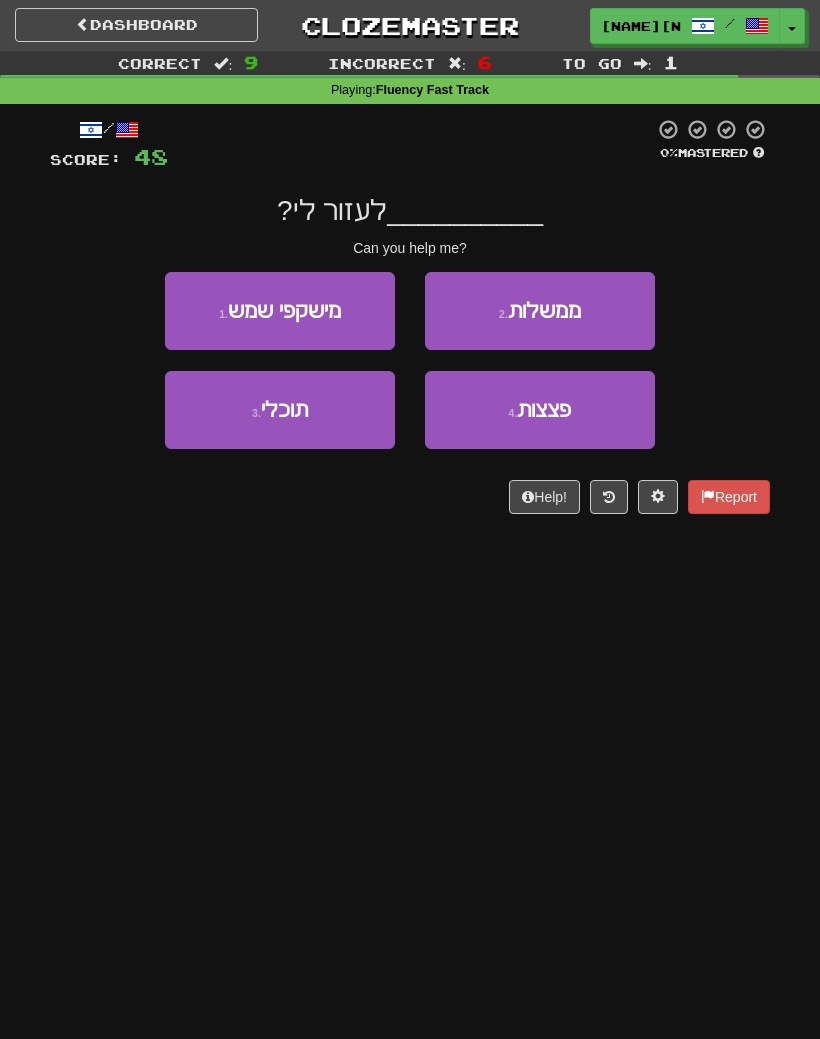 click on "3 .  תוכלי" at bounding box center (280, 410) 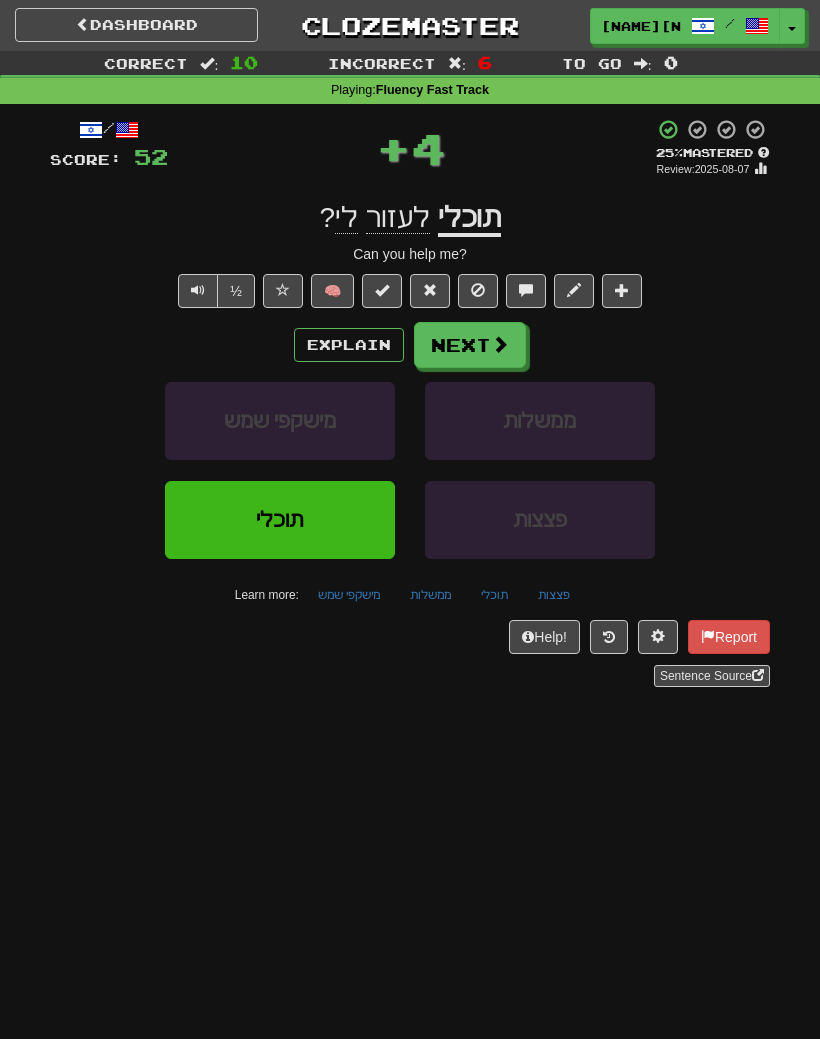 click on "Next" at bounding box center (470, 345) 